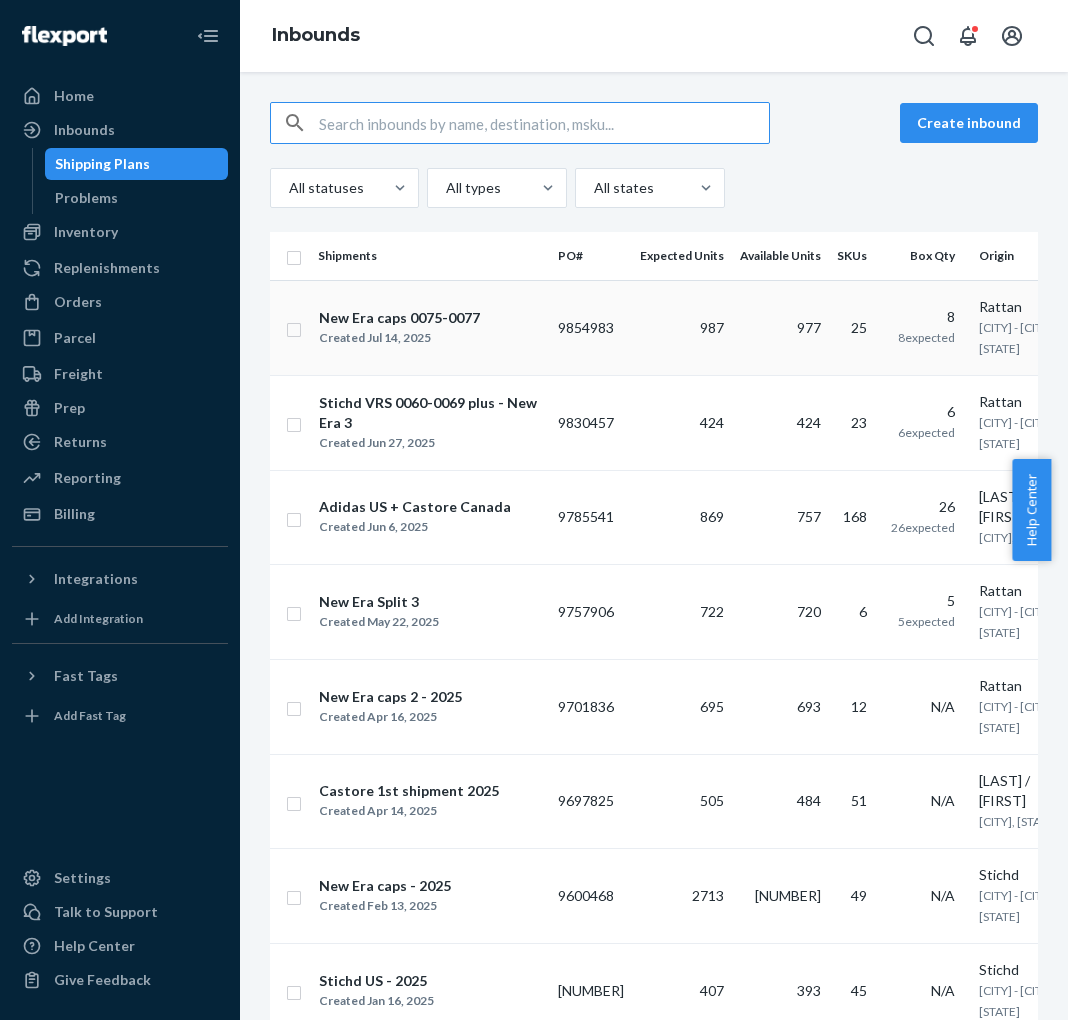 scroll, scrollTop: 0, scrollLeft: 0, axis: both 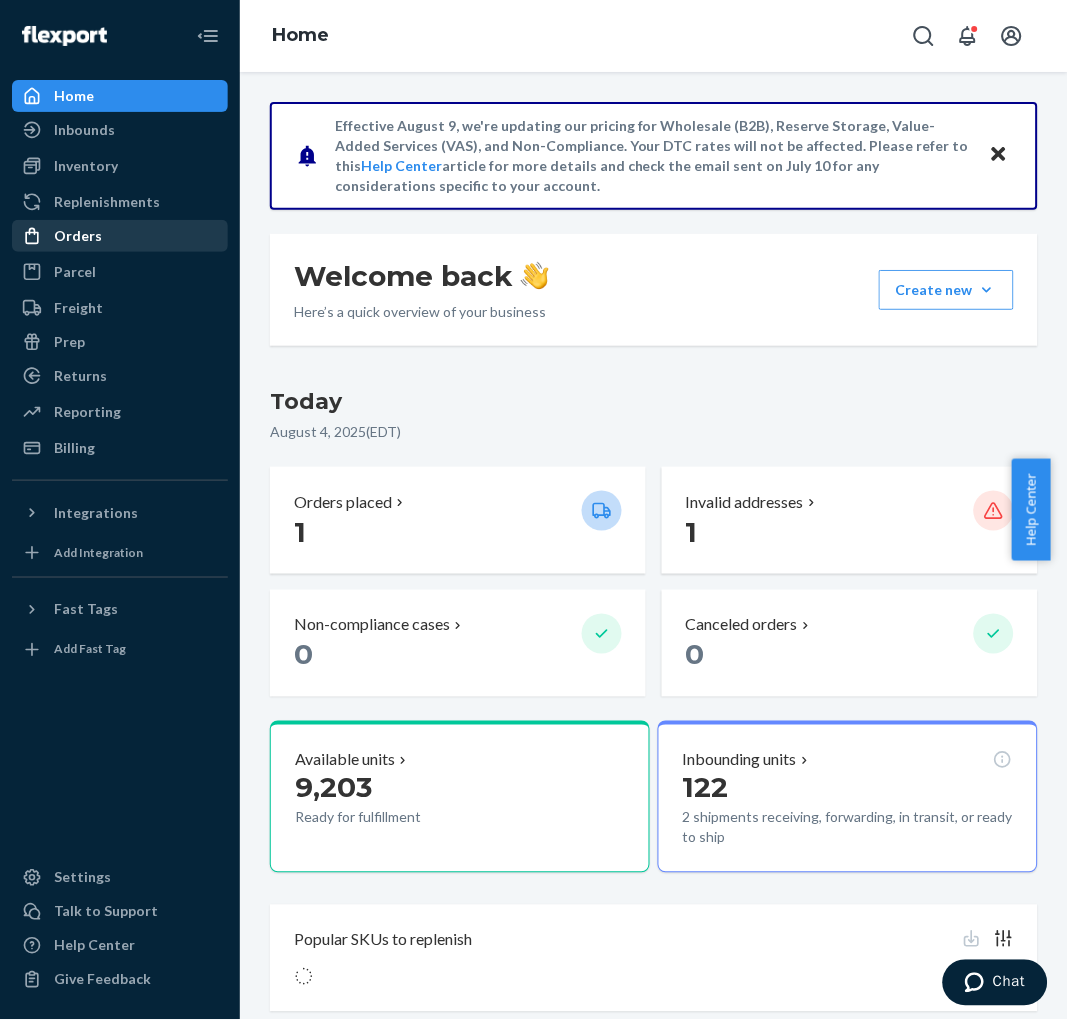 click on "Orders" at bounding box center (78, 236) 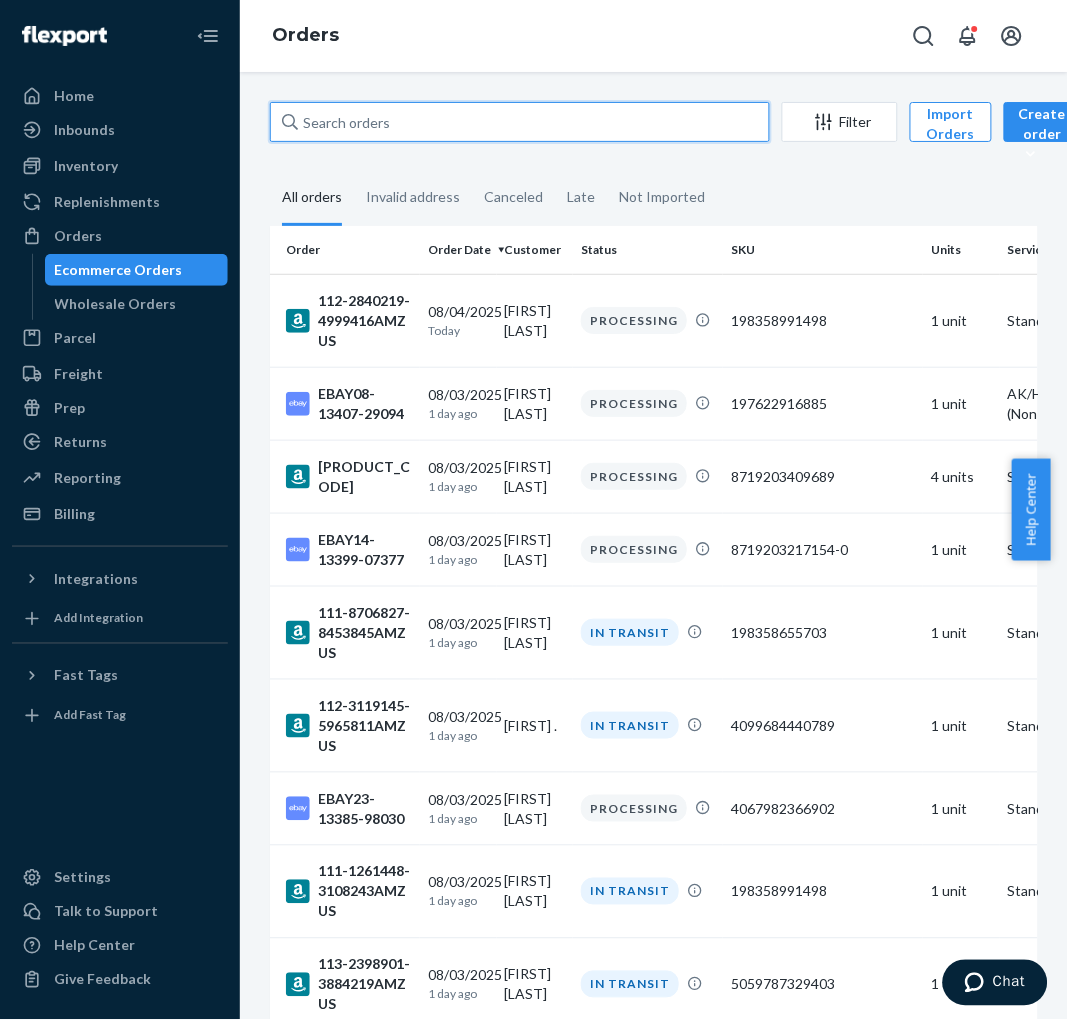 click at bounding box center [520, 122] 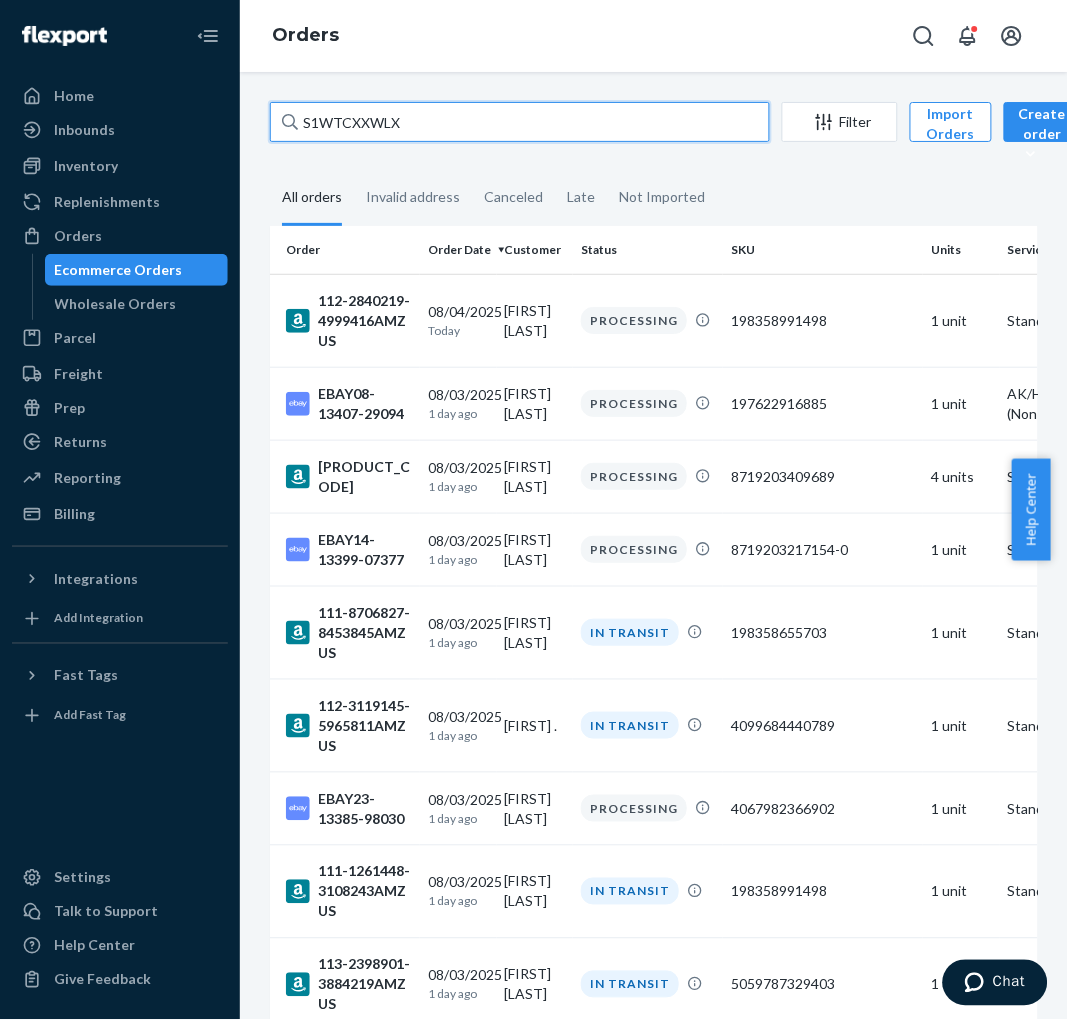 type on "S1WTCXXWLX" 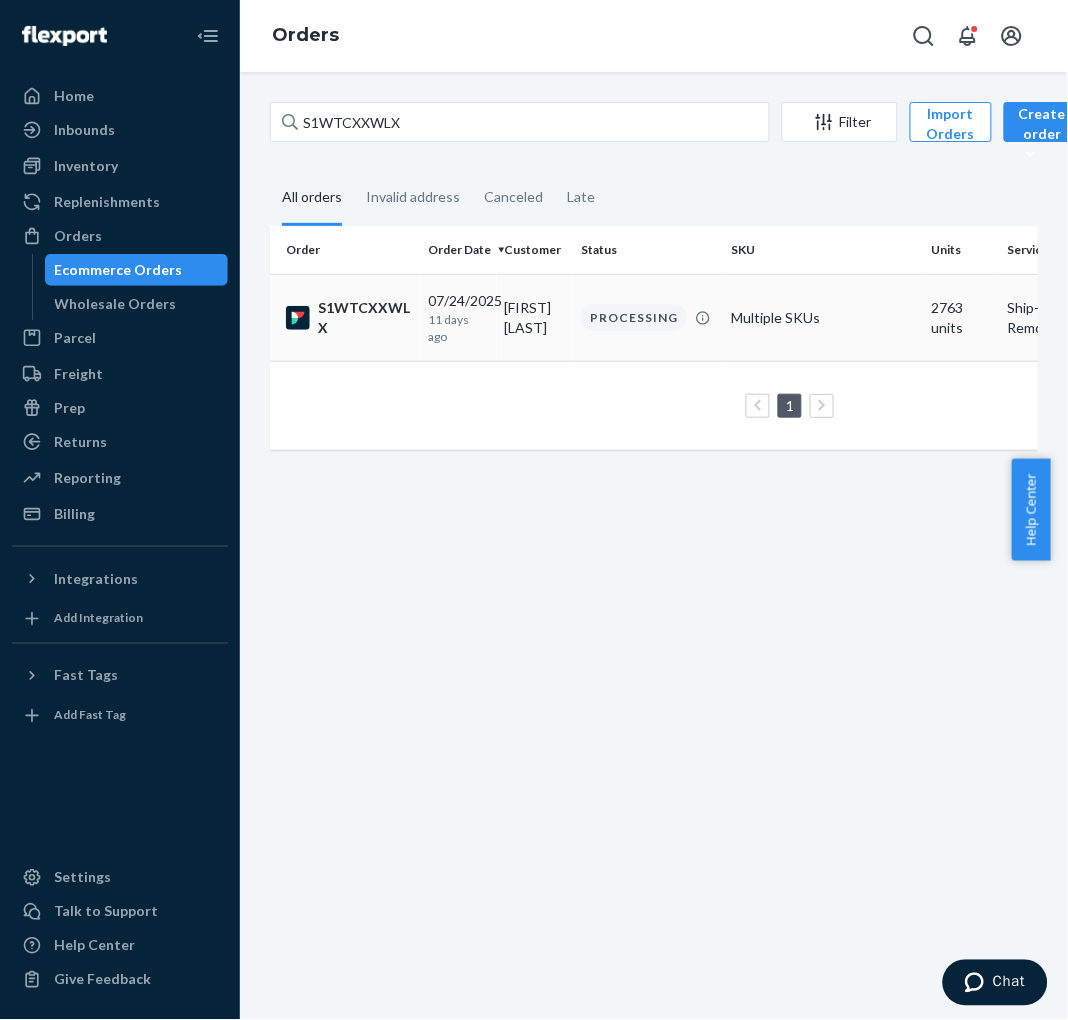 click on "[FIRST] [LAST]" at bounding box center [535, 317] 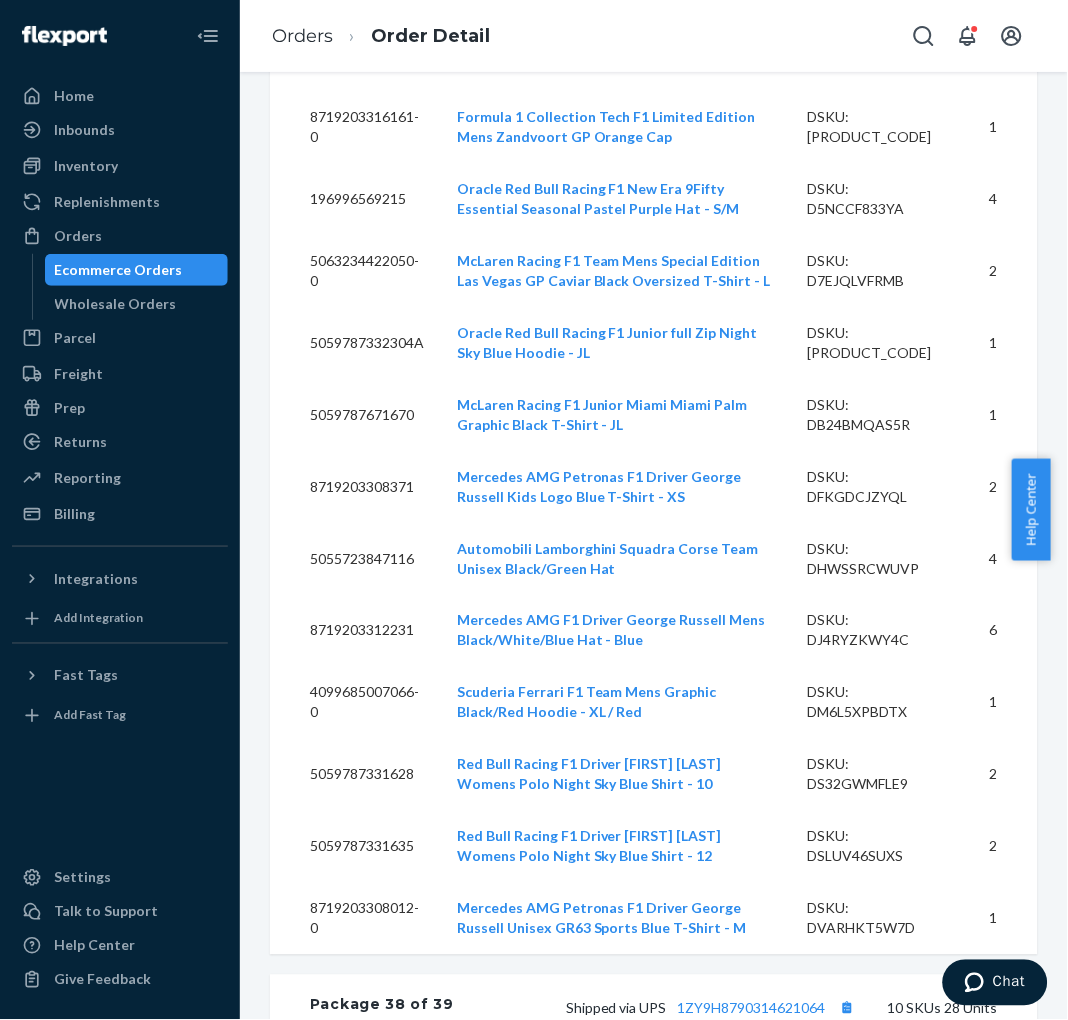 scroll, scrollTop: 76666, scrollLeft: 0, axis: vertical 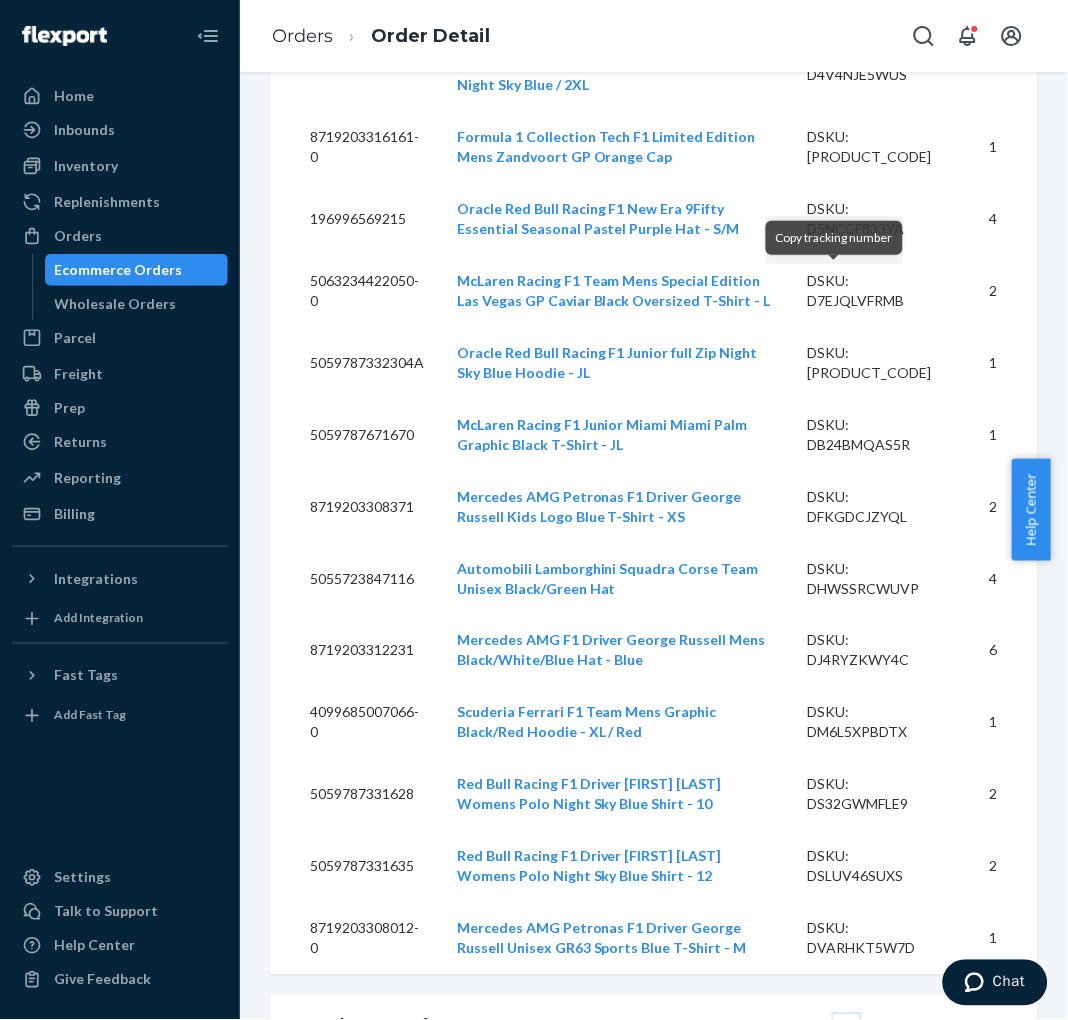 click at bounding box center [847, 1028] 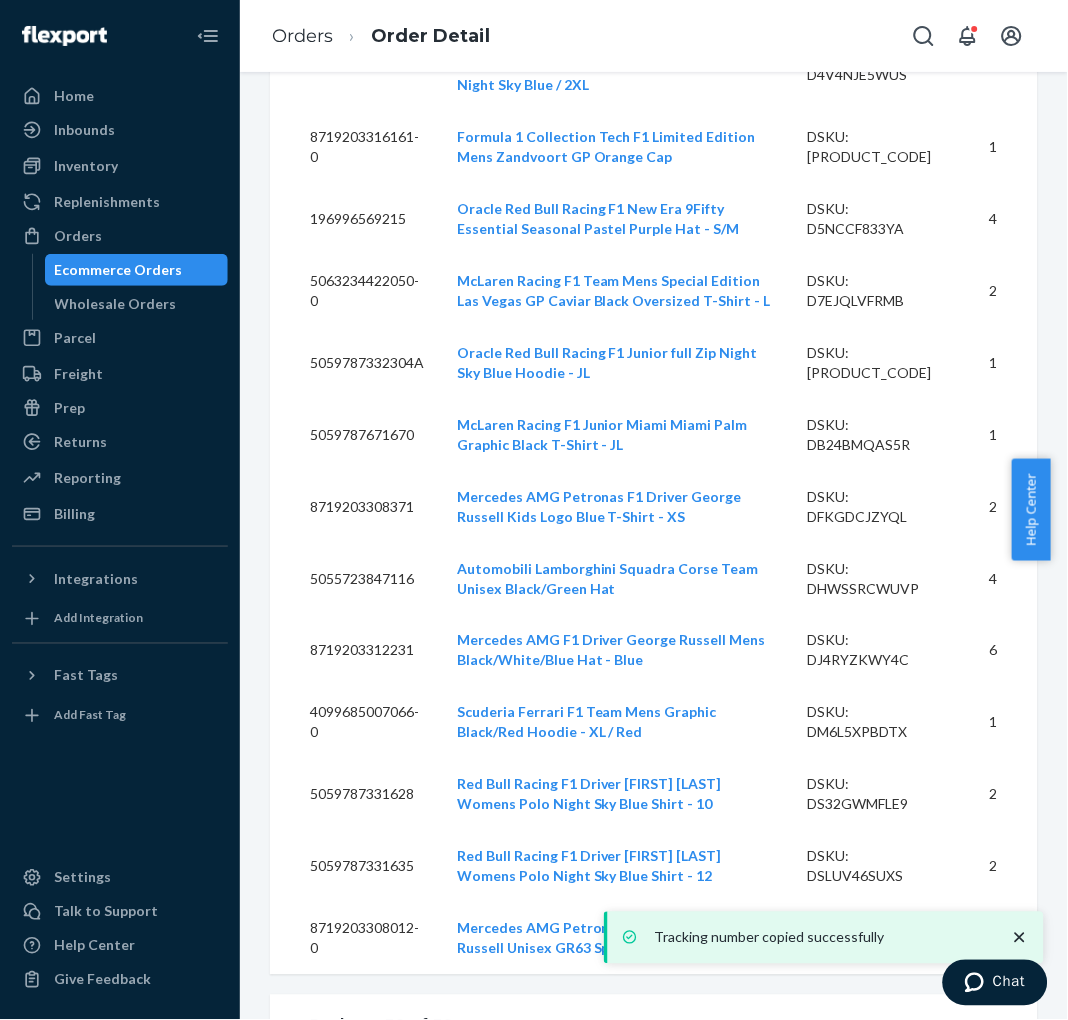 drag, startPoint x: 455, startPoint y: 402, endPoint x: 434, endPoint y: 407, distance: 21.587032 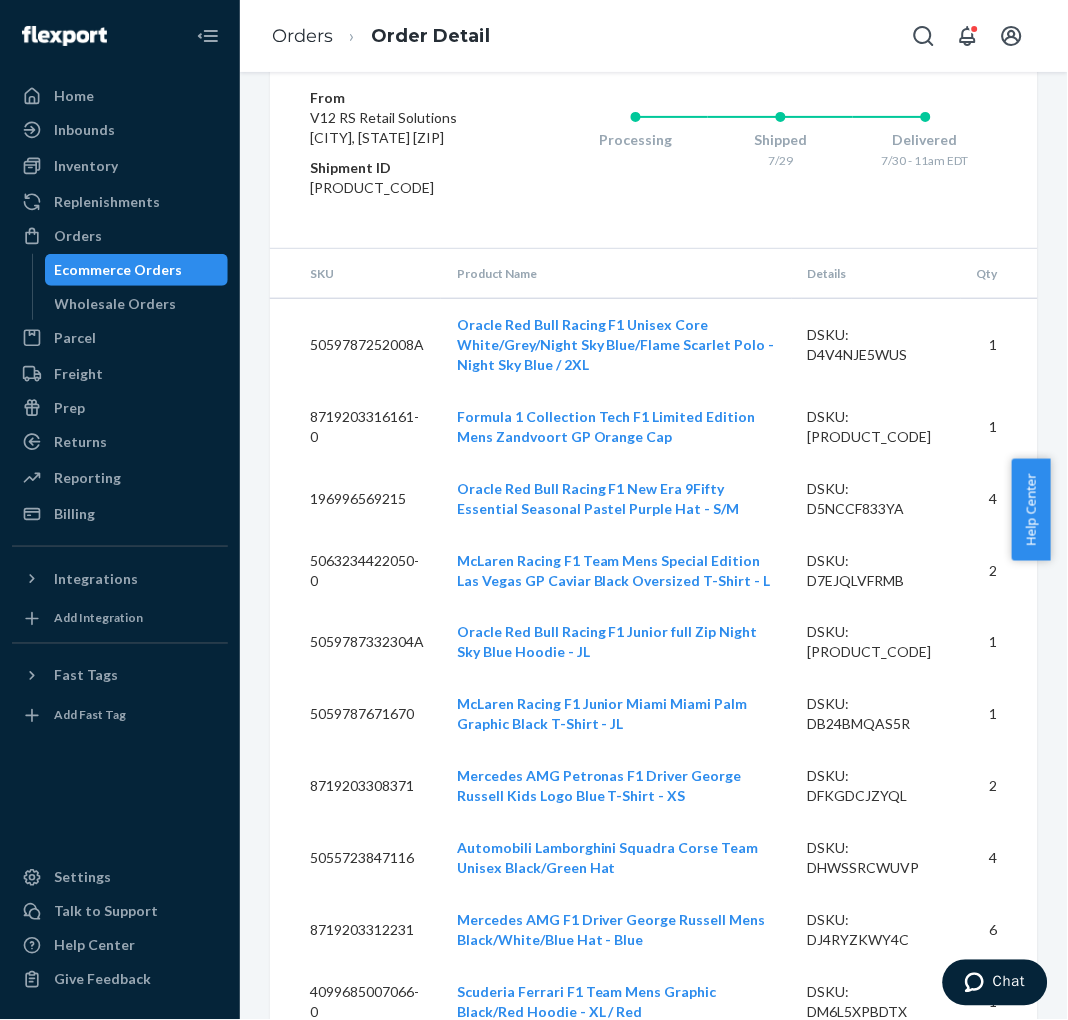 scroll, scrollTop: 76340, scrollLeft: 0, axis: vertical 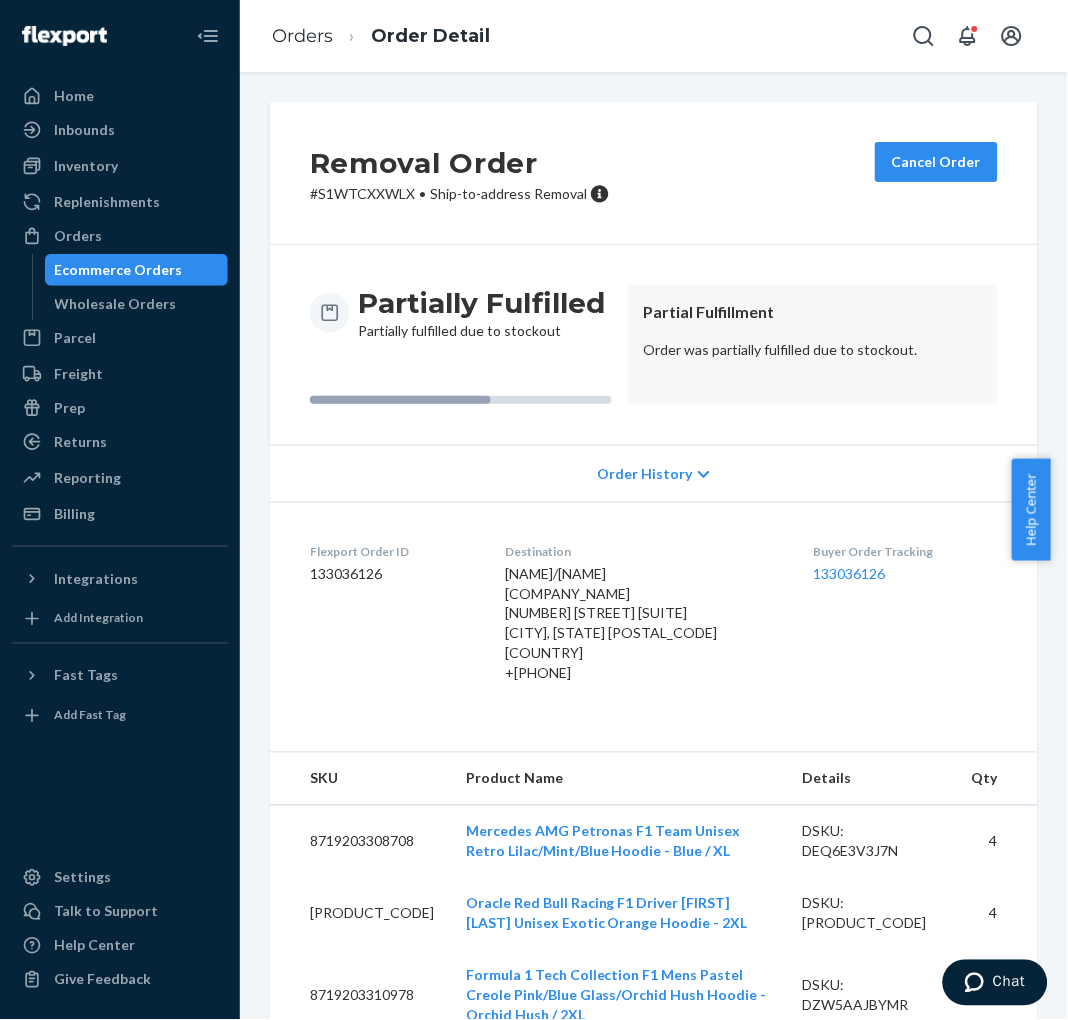 click on "Ecommerce Orders" at bounding box center (119, 270) 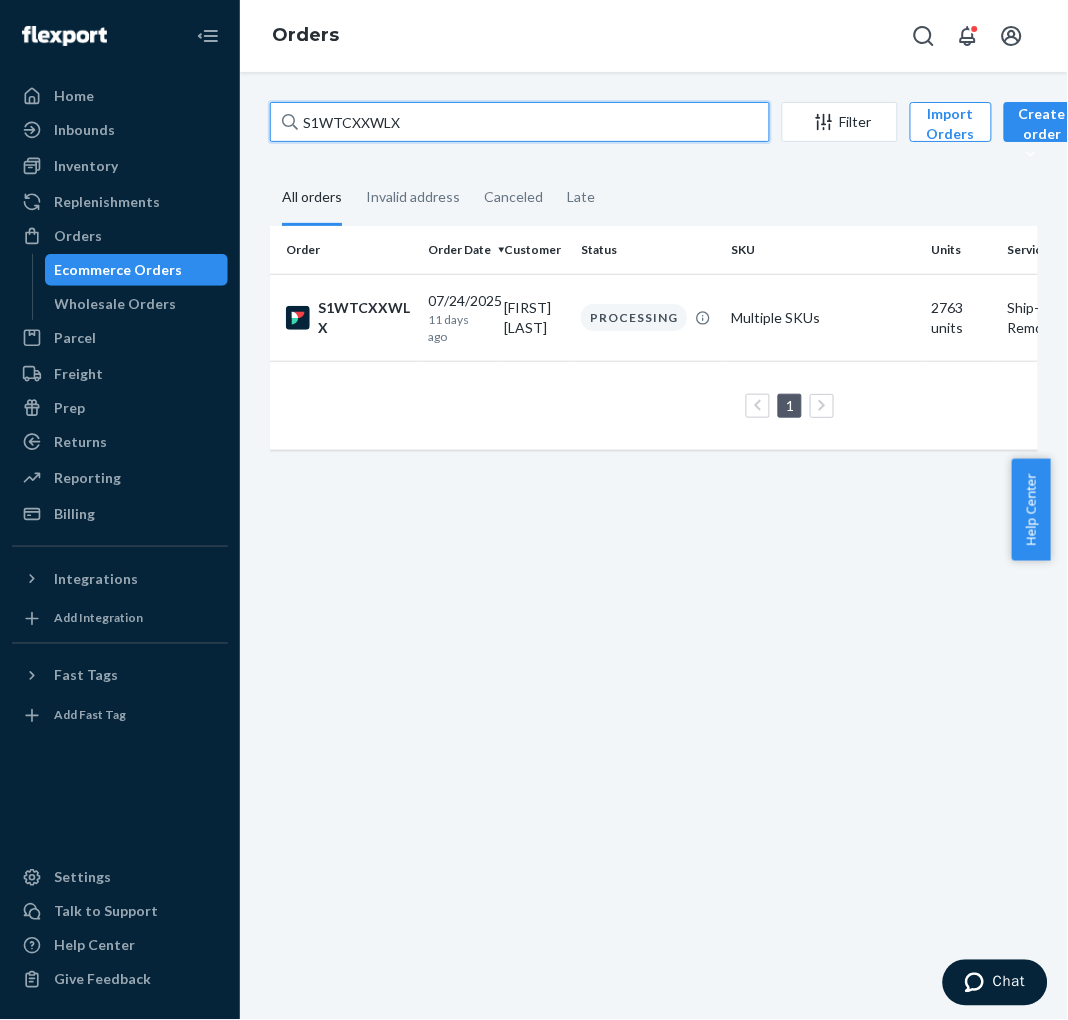 drag, startPoint x: 438, startPoint y: 122, endPoint x: 248, endPoint y: 130, distance: 190.16835 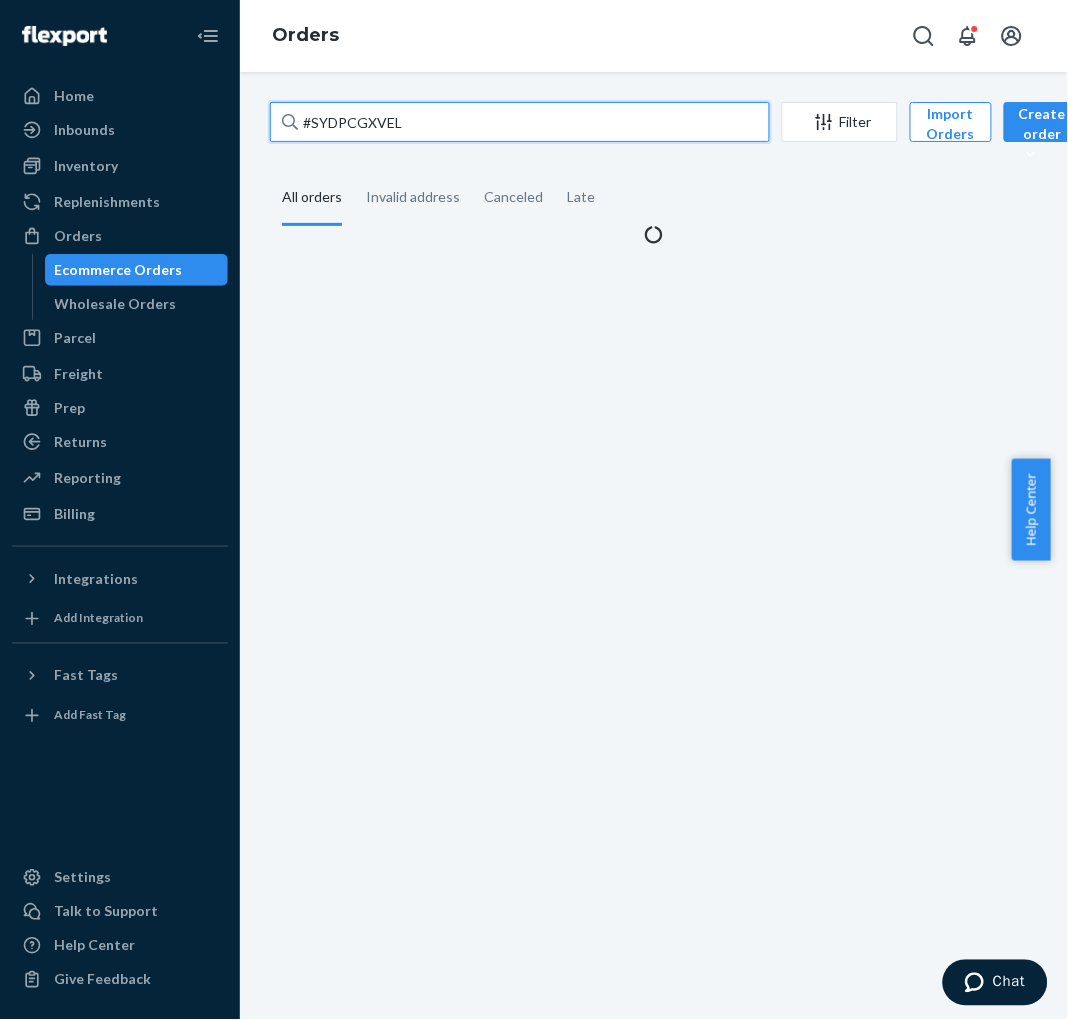 type on "#SYDPCGXVEL" 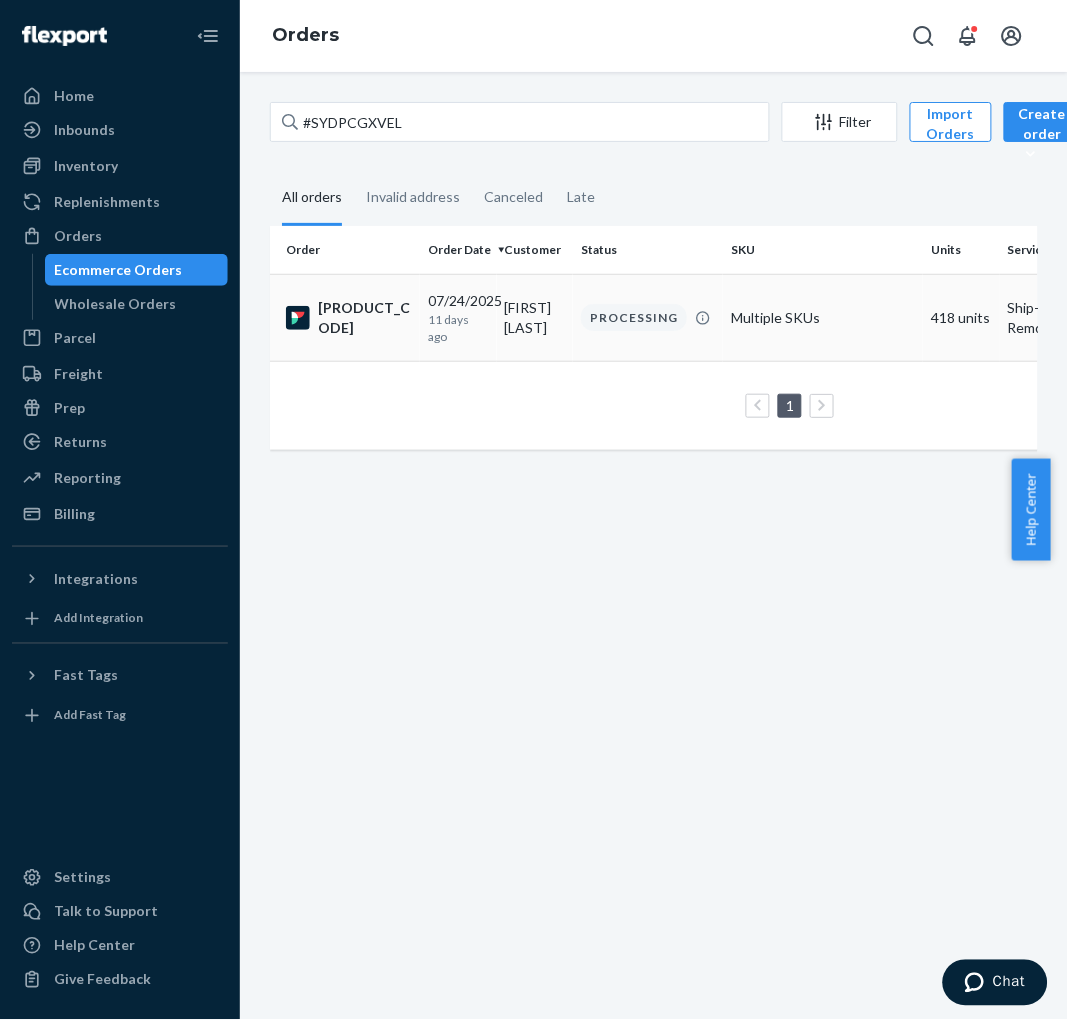 click on "[PRODUCT_CODE]" at bounding box center [349, 318] 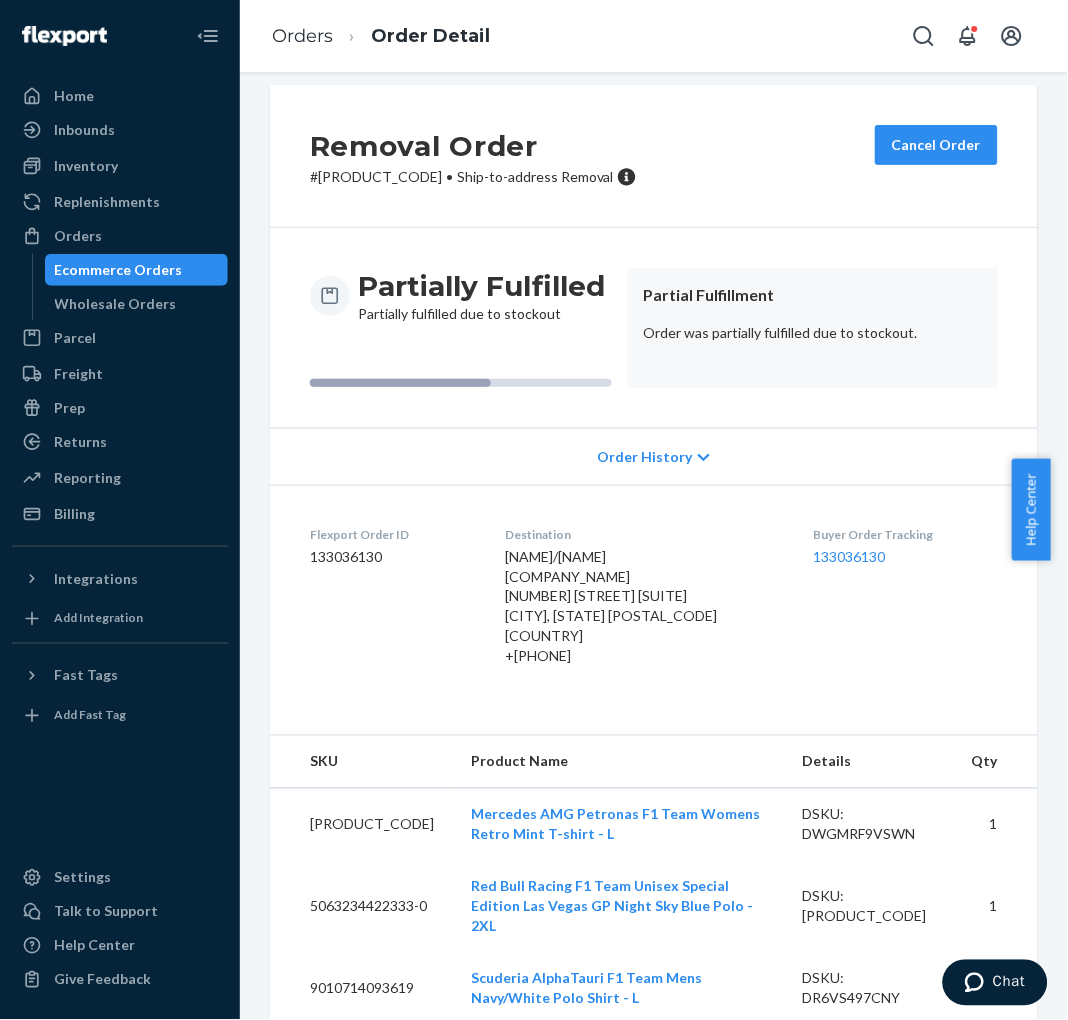 scroll, scrollTop: 0, scrollLeft: 0, axis: both 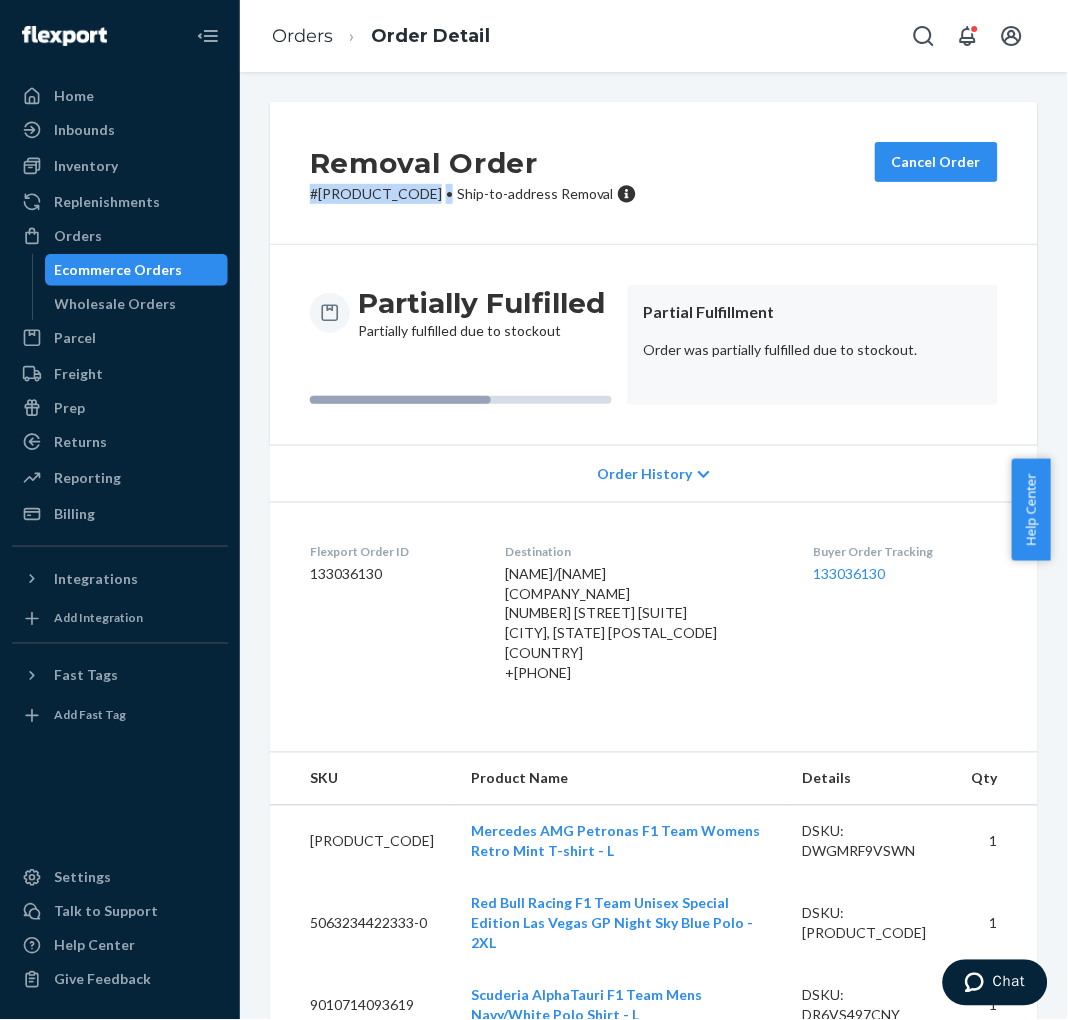 drag, startPoint x: 307, startPoint y: 194, endPoint x: 412, endPoint y: 197, distance: 105.04285 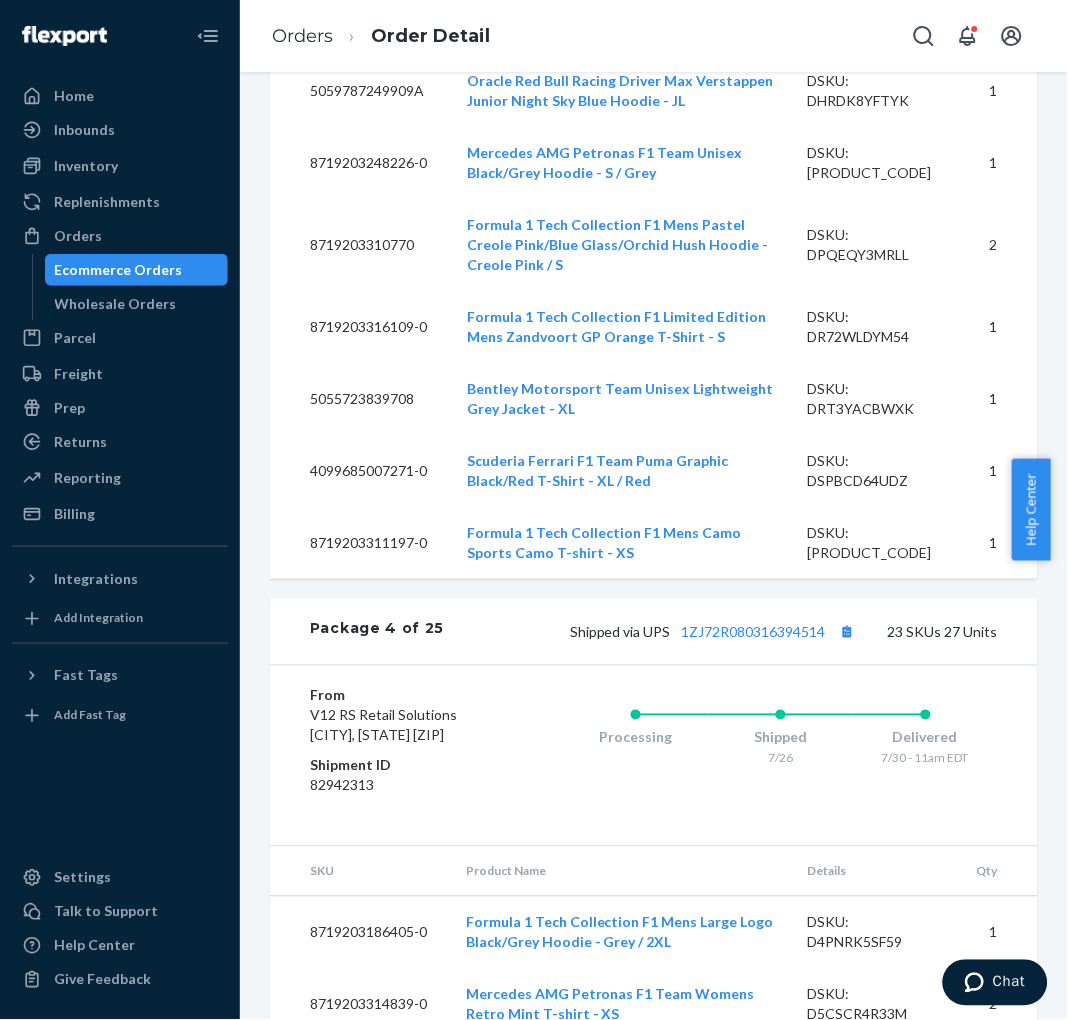 scroll, scrollTop: 18777, scrollLeft: 0, axis: vertical 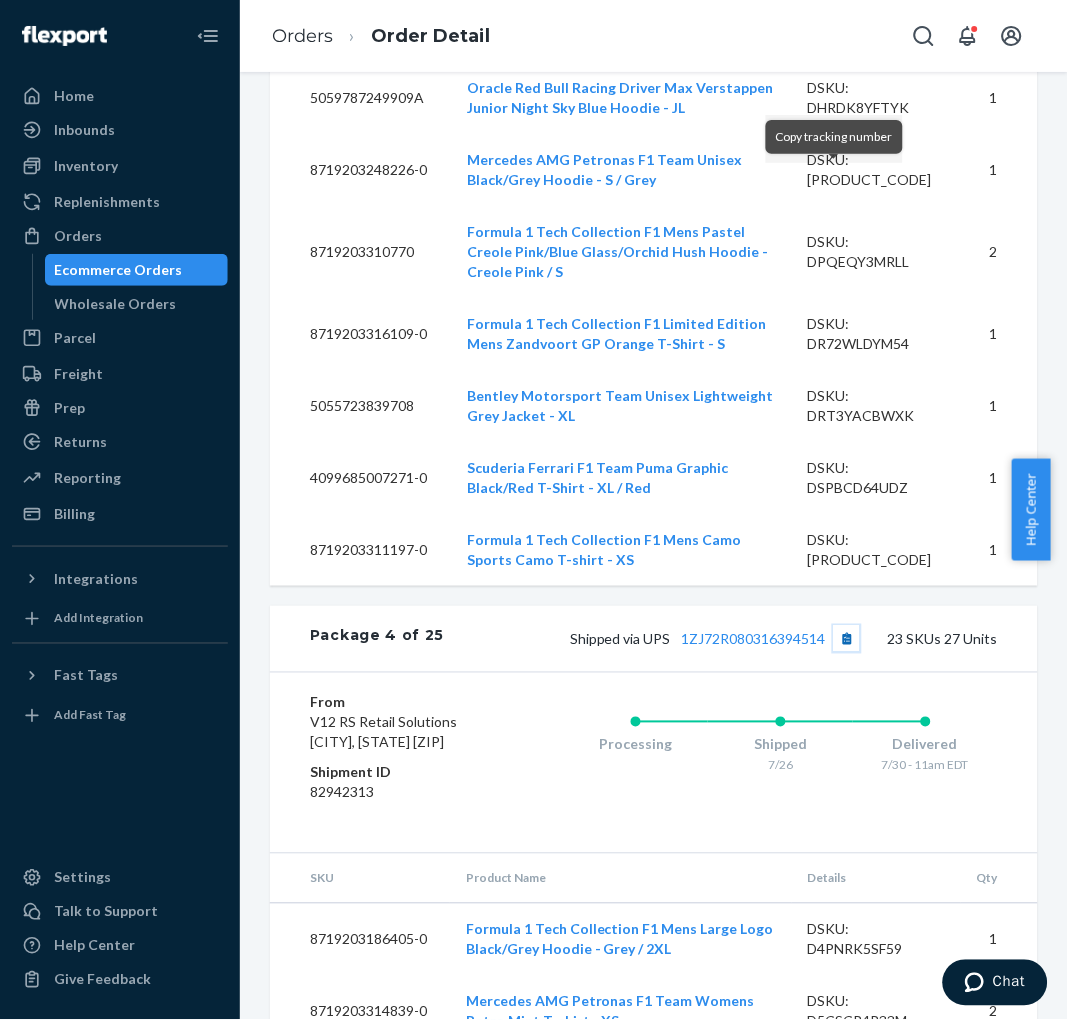 click at bounding box center (847, 639) 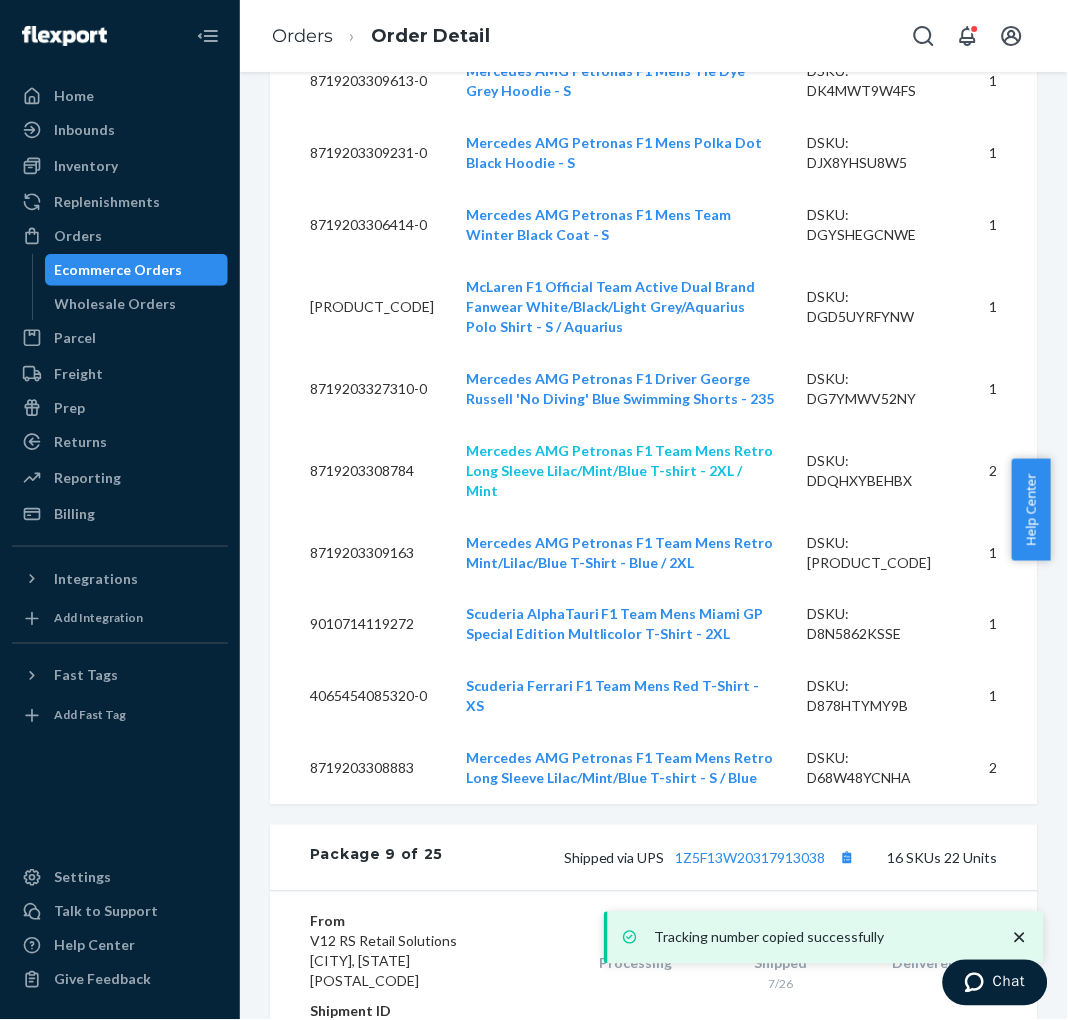 scroll, scrollTop: 28666, scrollLeft: 0, axis: vertical 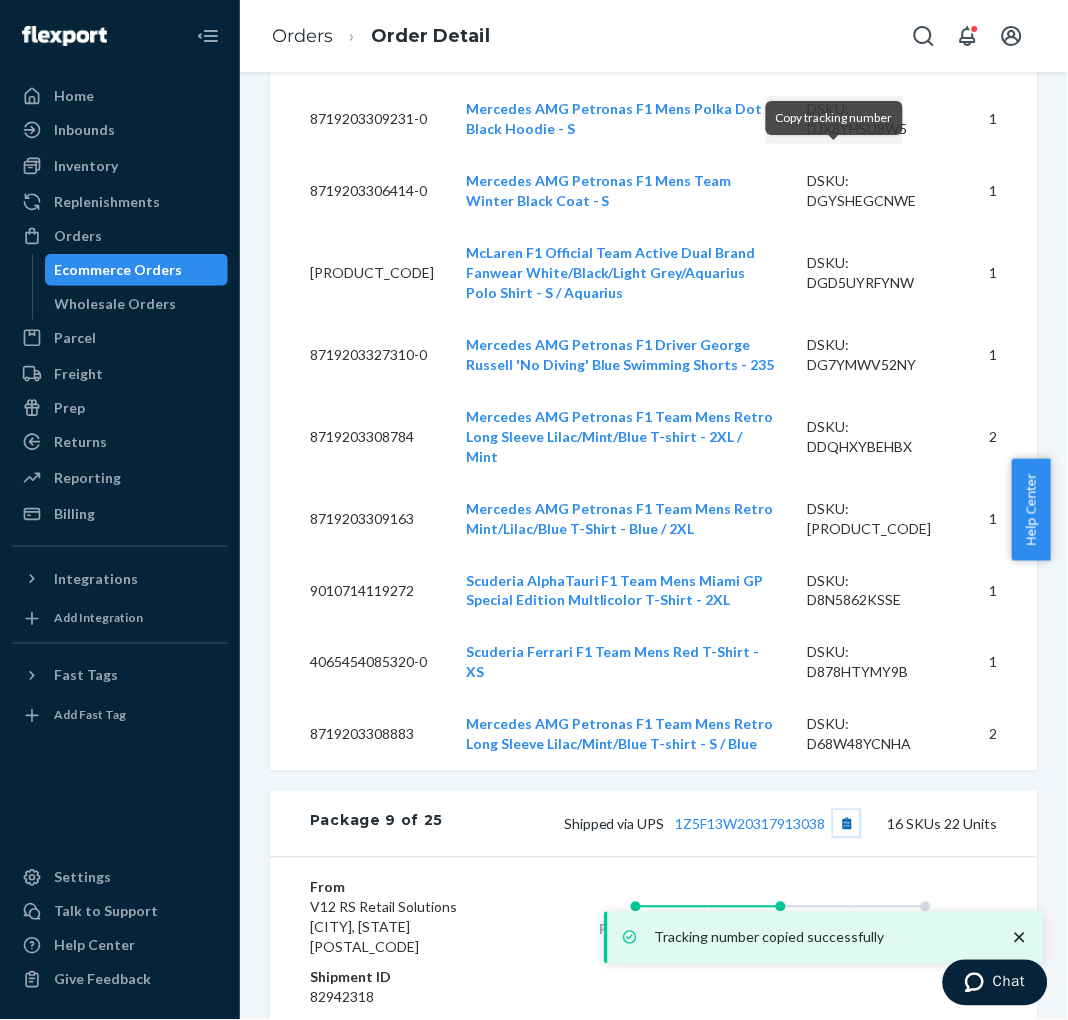 click at bounding box center (847, 824) 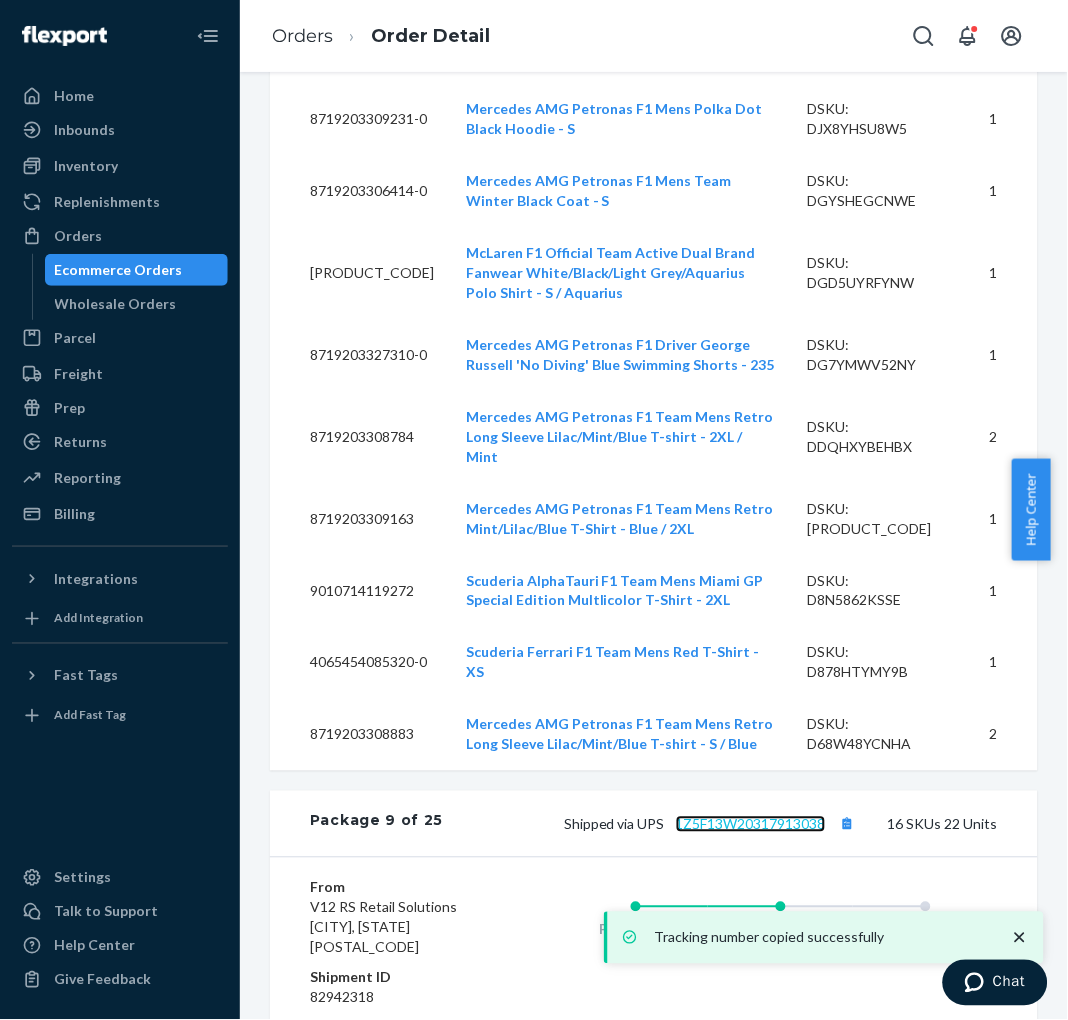 click on "1Z5F13W20317913038" at bounding box center (751, 824) 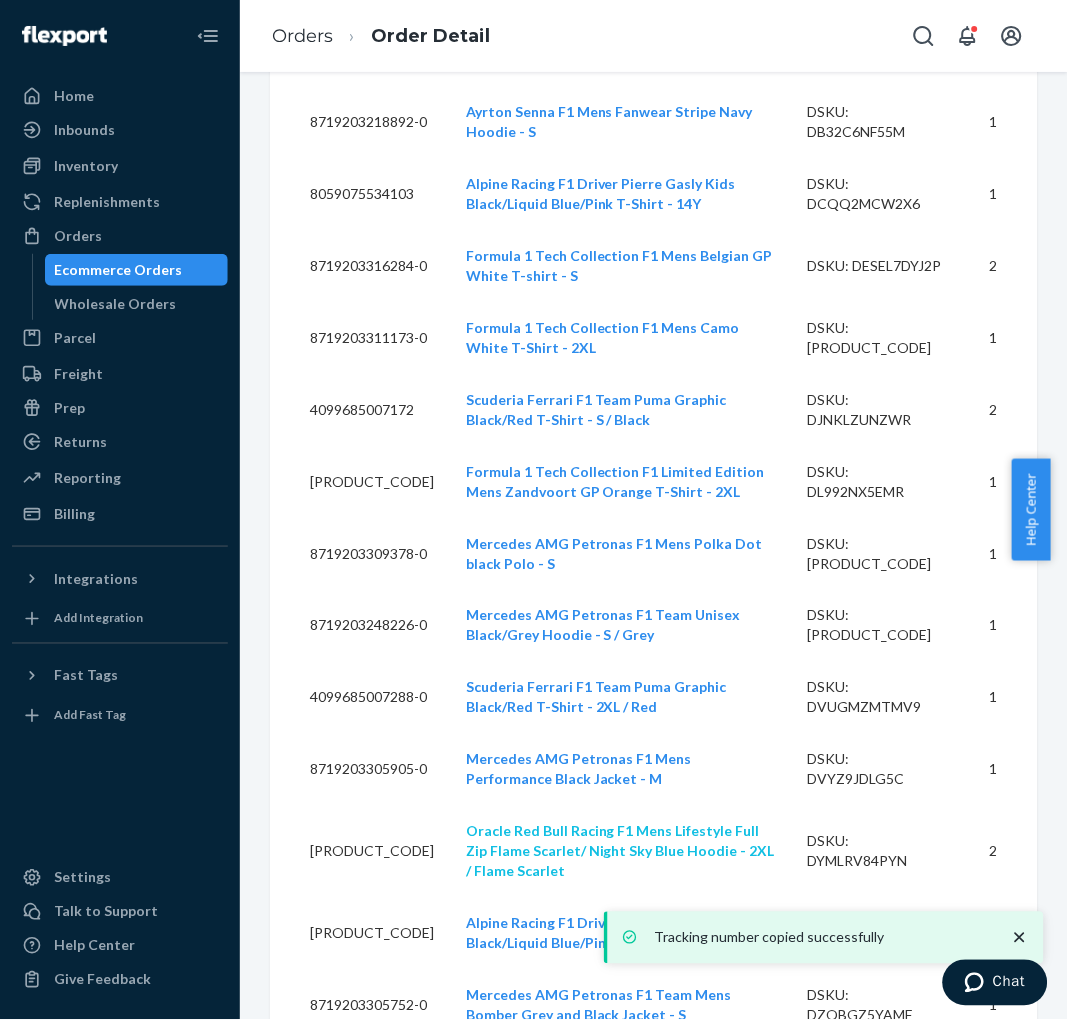scroll, scrollTop: 30000, scrollLeft: 0, axis: vertical 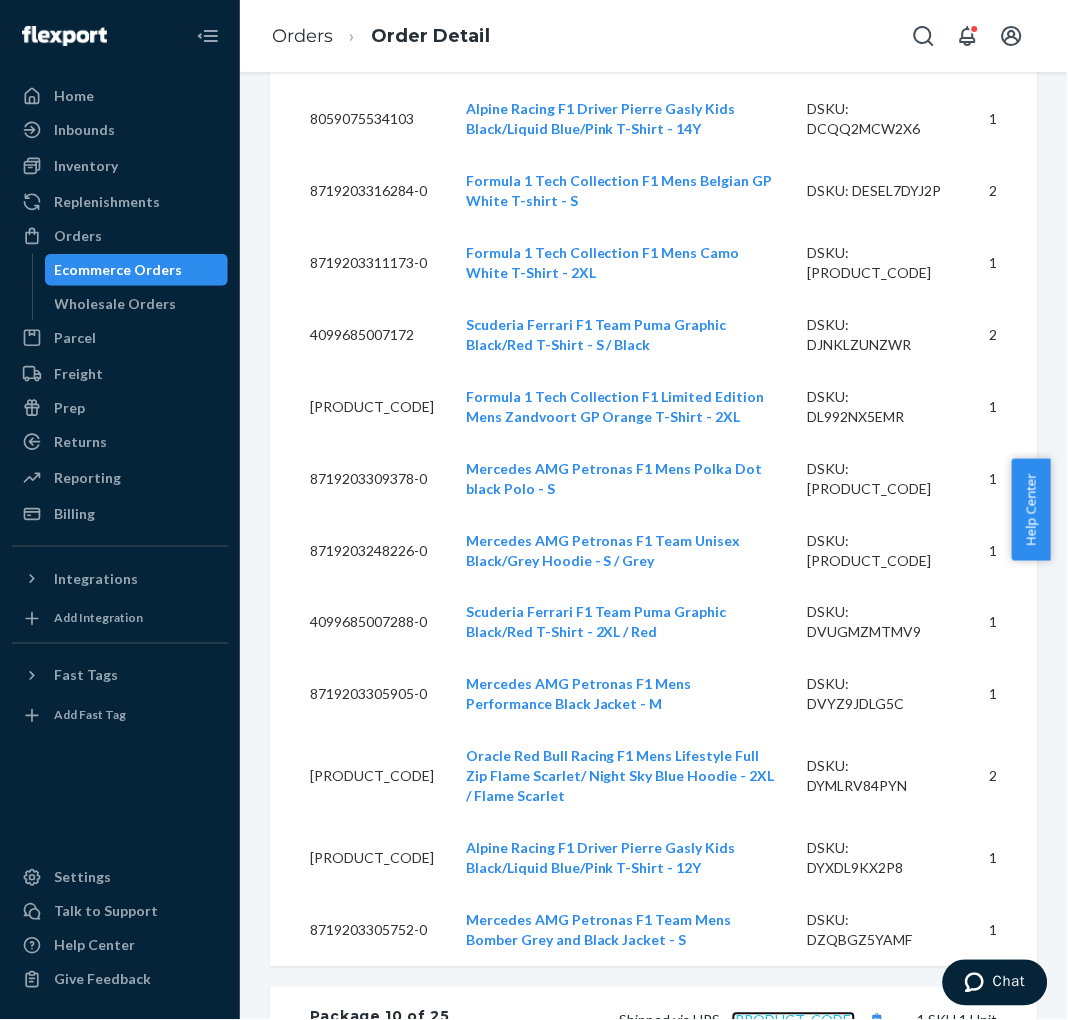 click on "[PRODUCT_CODE]" at bounding box center (794, 1020) 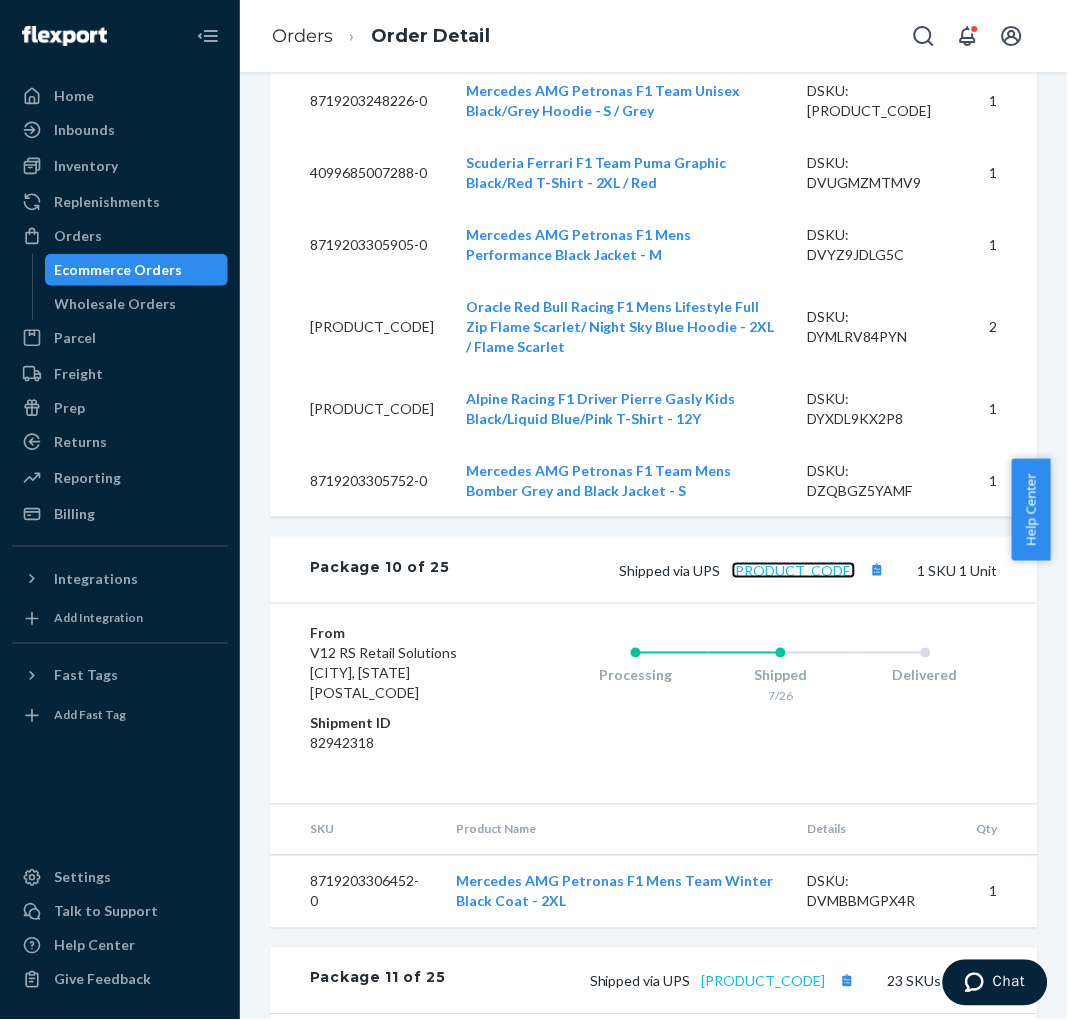 scroll, scrollTop: 30444, scrollLeft: 0, axis: vertical 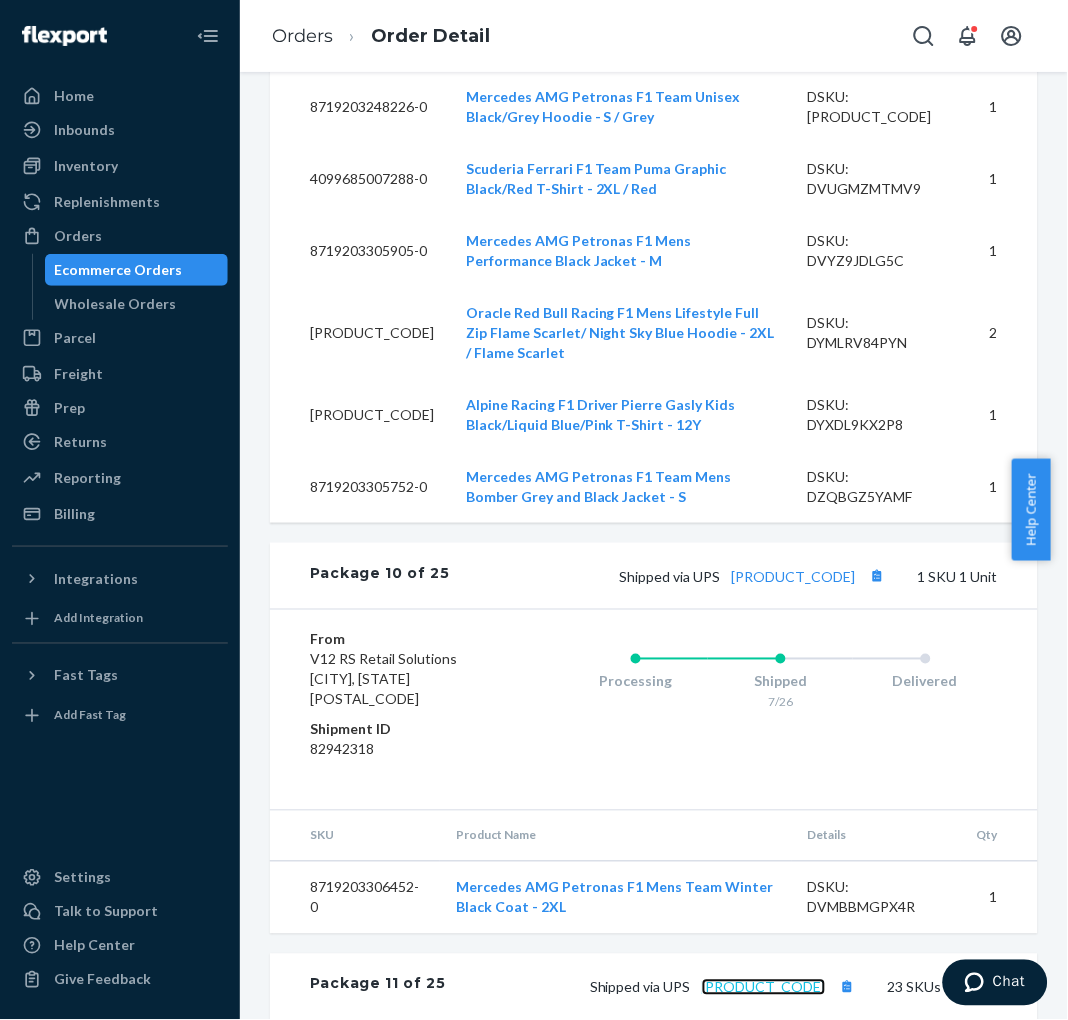 click on "[PRODUCT_CODE]" at bounding box center [764, 987] 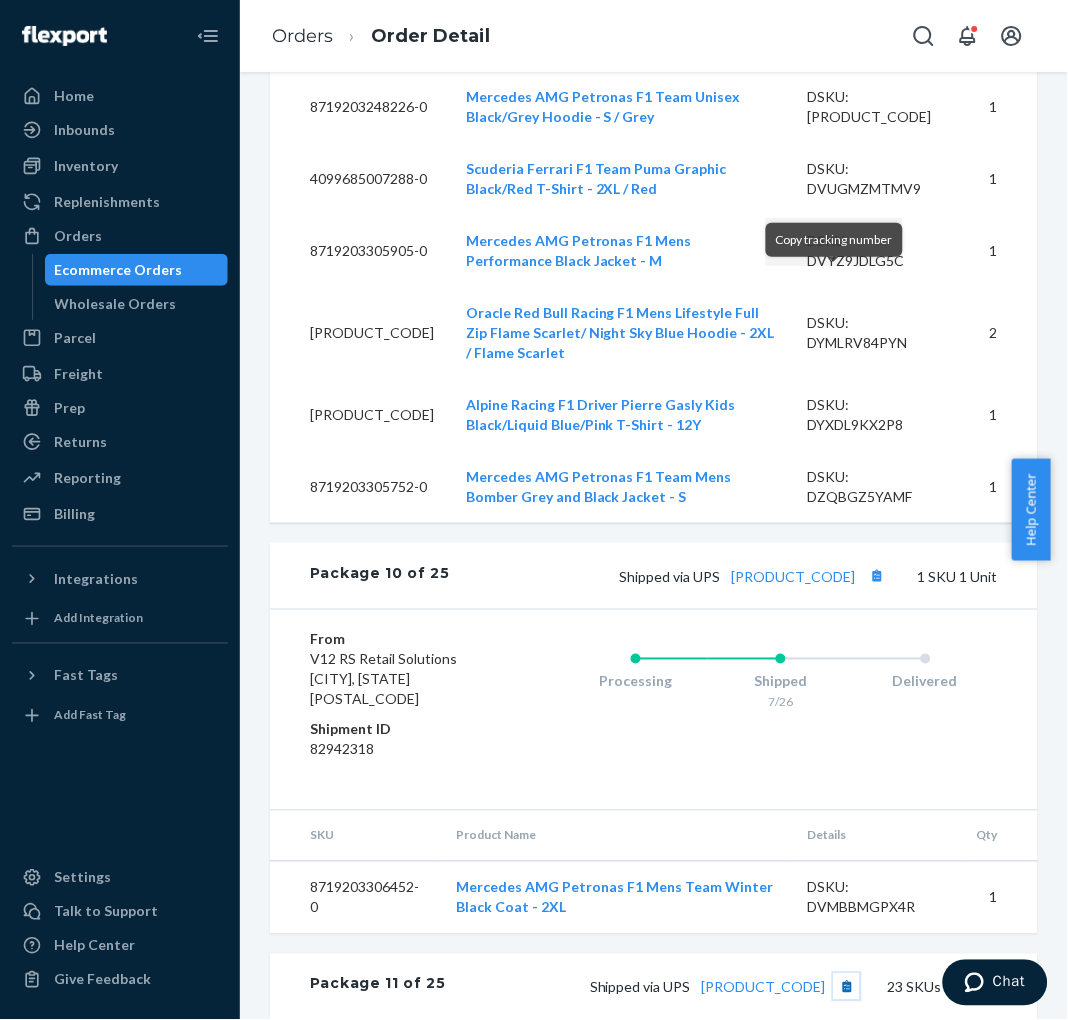 click at bounding box center (847, 987) 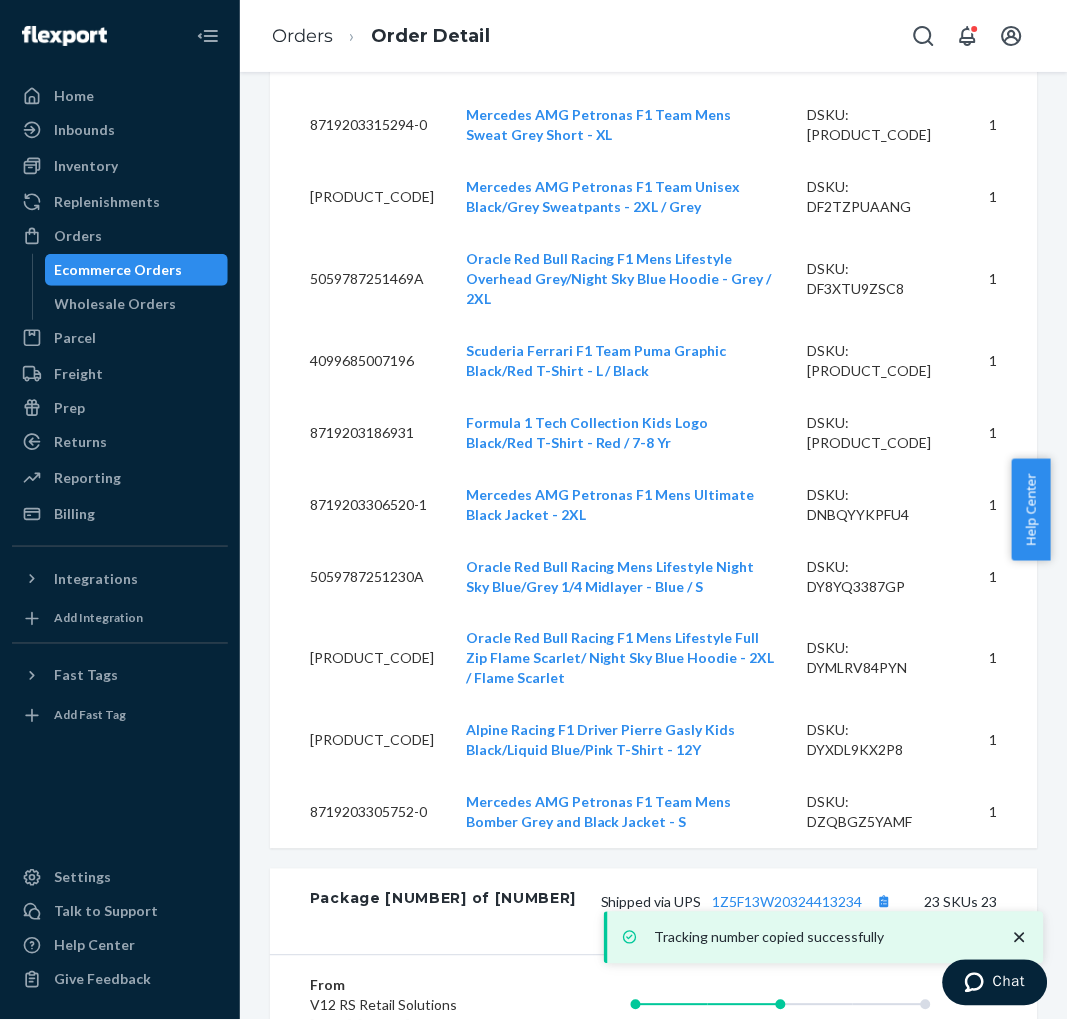 scroll, scrollTop: 32666, scrollLeft: 0, axis: vertical 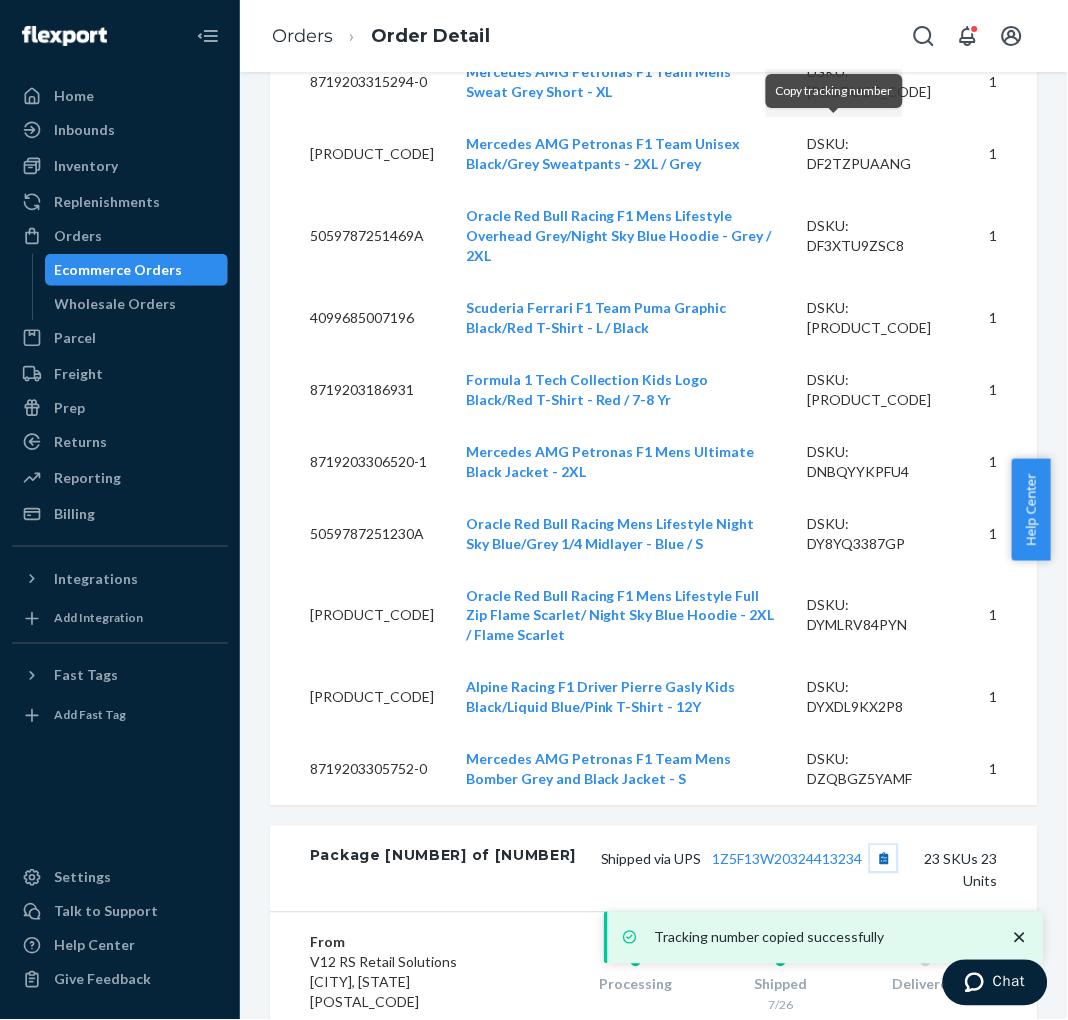 click at bounding box center [884, 859] 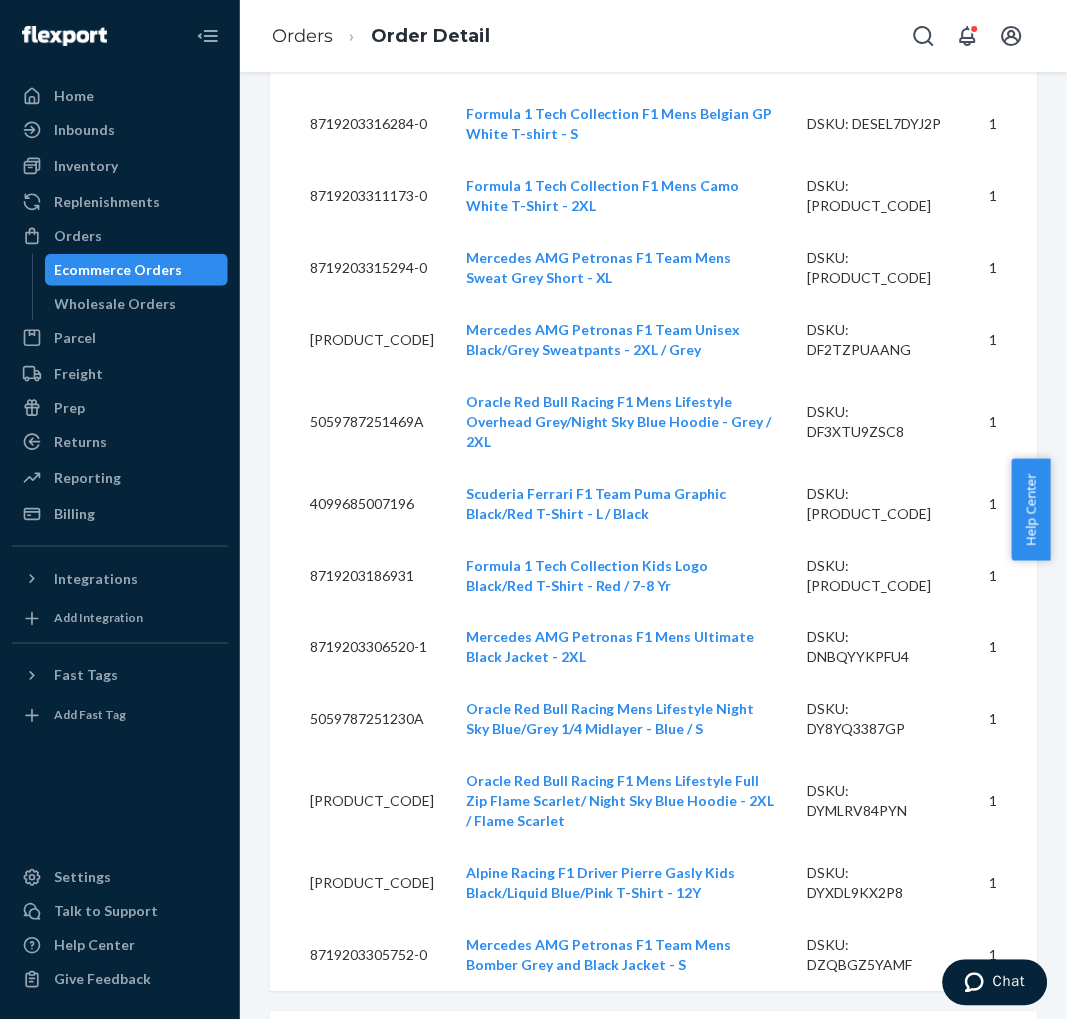 scroll, scrollTop: 32444, scrollLeft: 0, axis: vertical 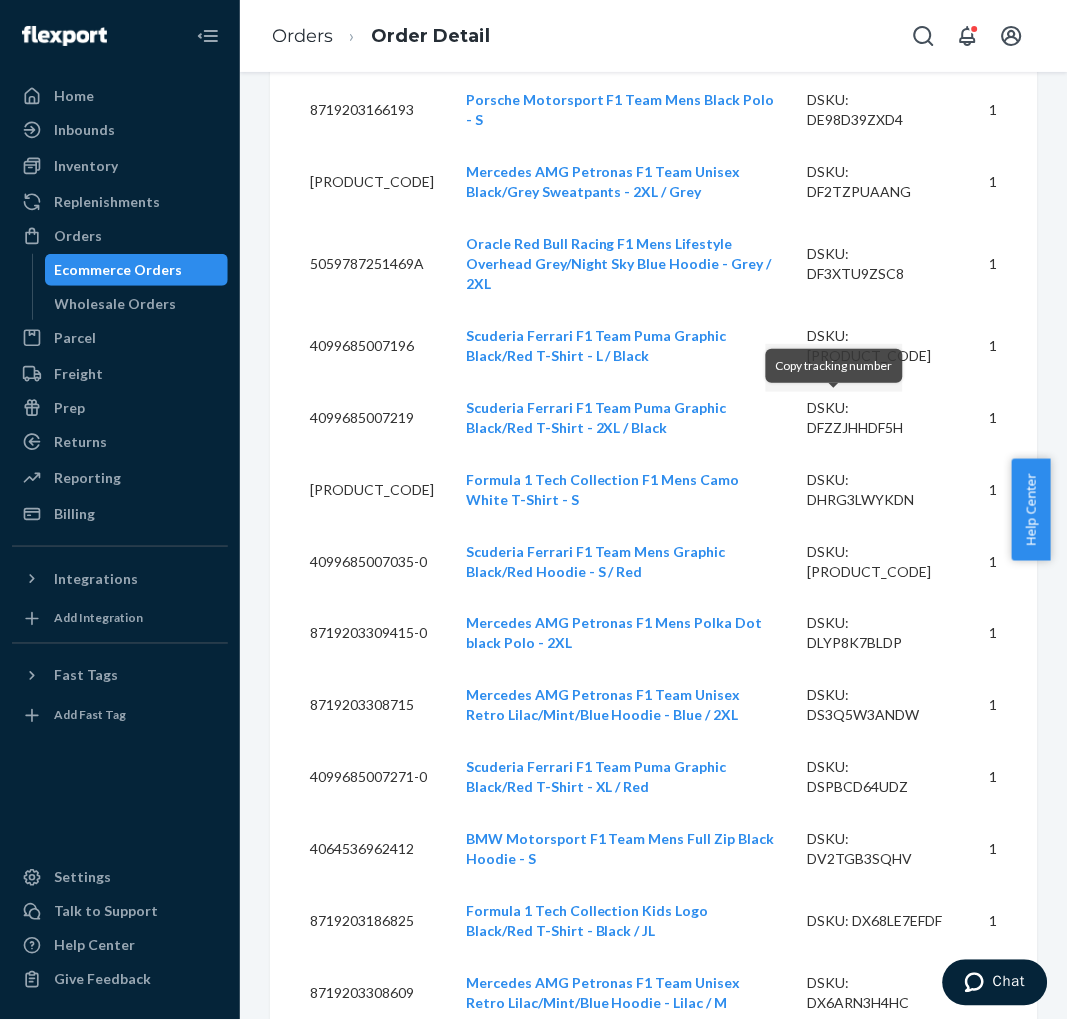click at bounding box center [847, 1175] 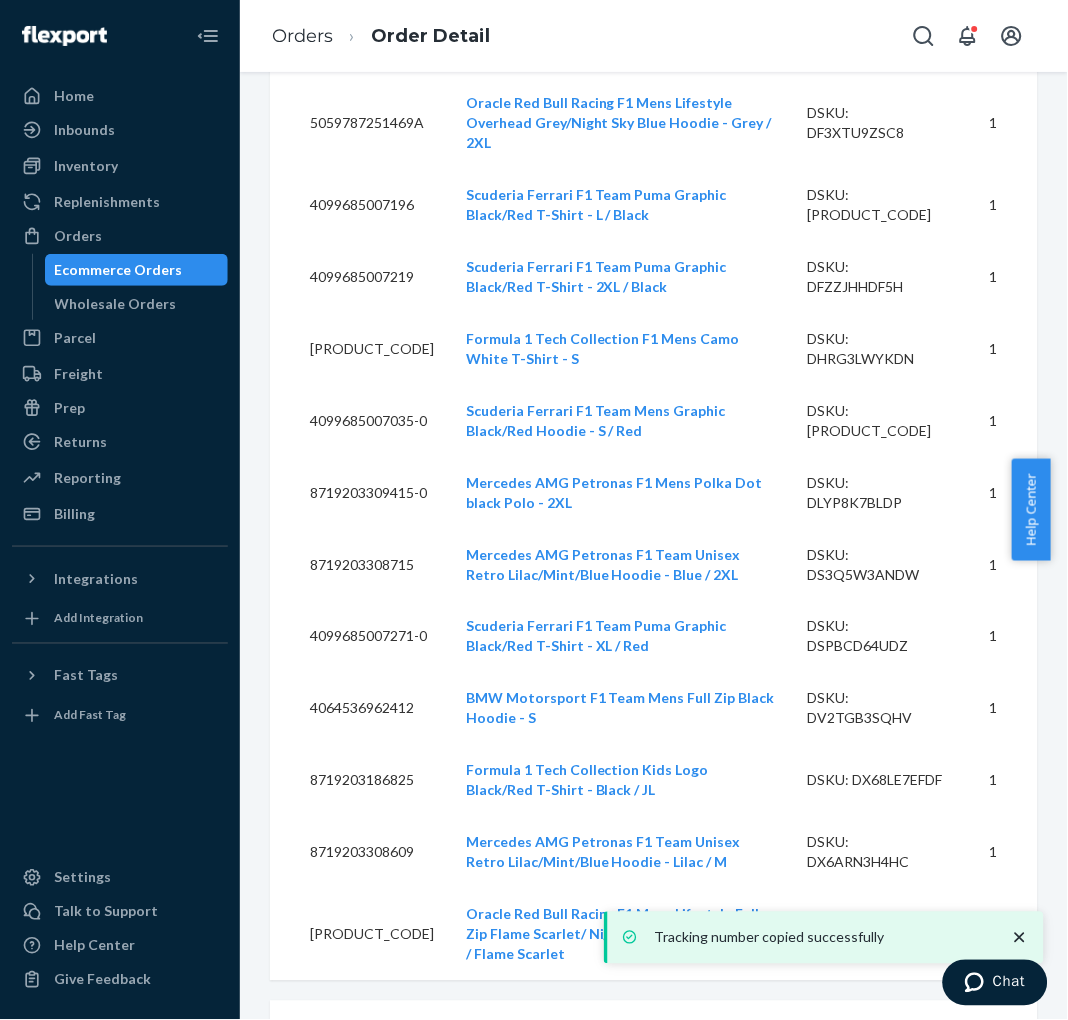 scroll, scrollTop: 34555, scrollLeft: 0, axis: vertical 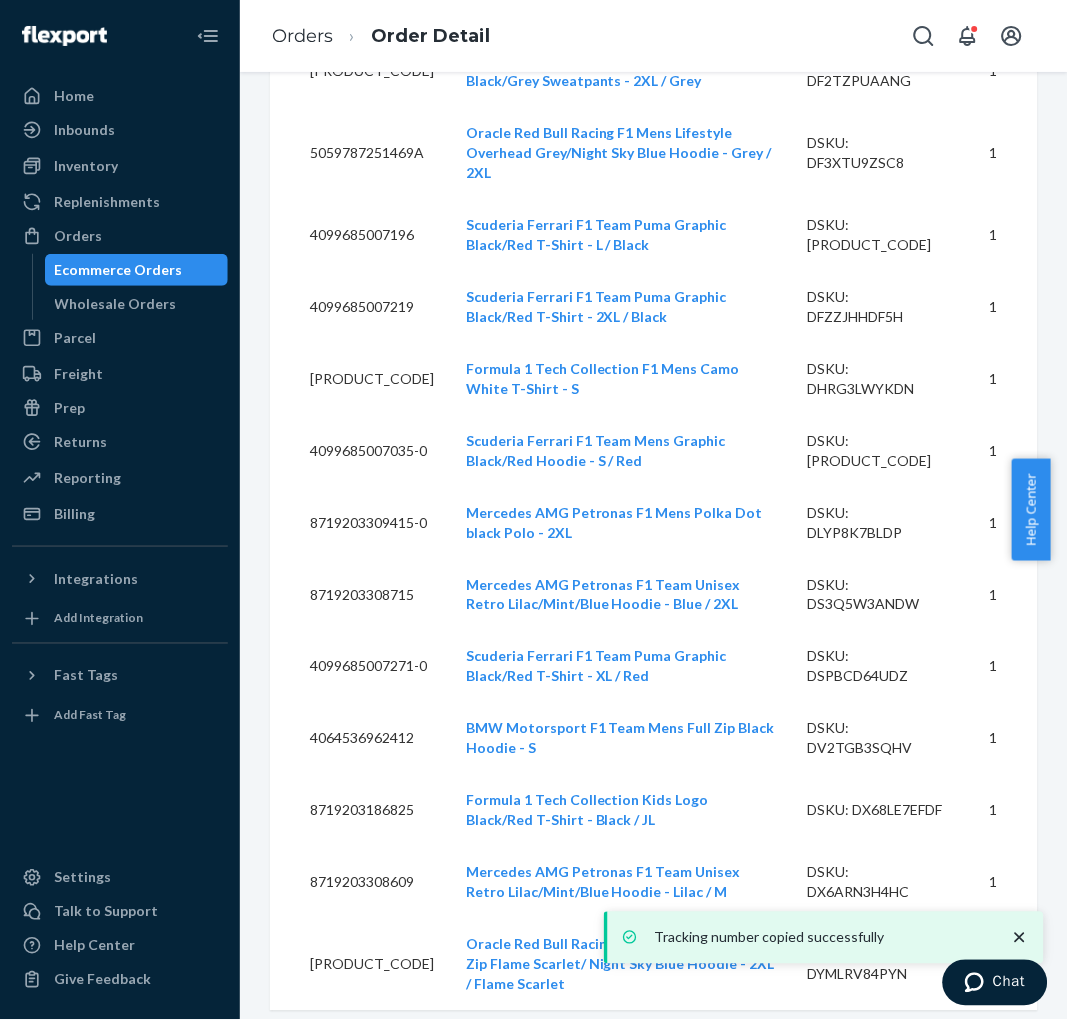 click on "[VIN]" at bounding box center (809, 1064) 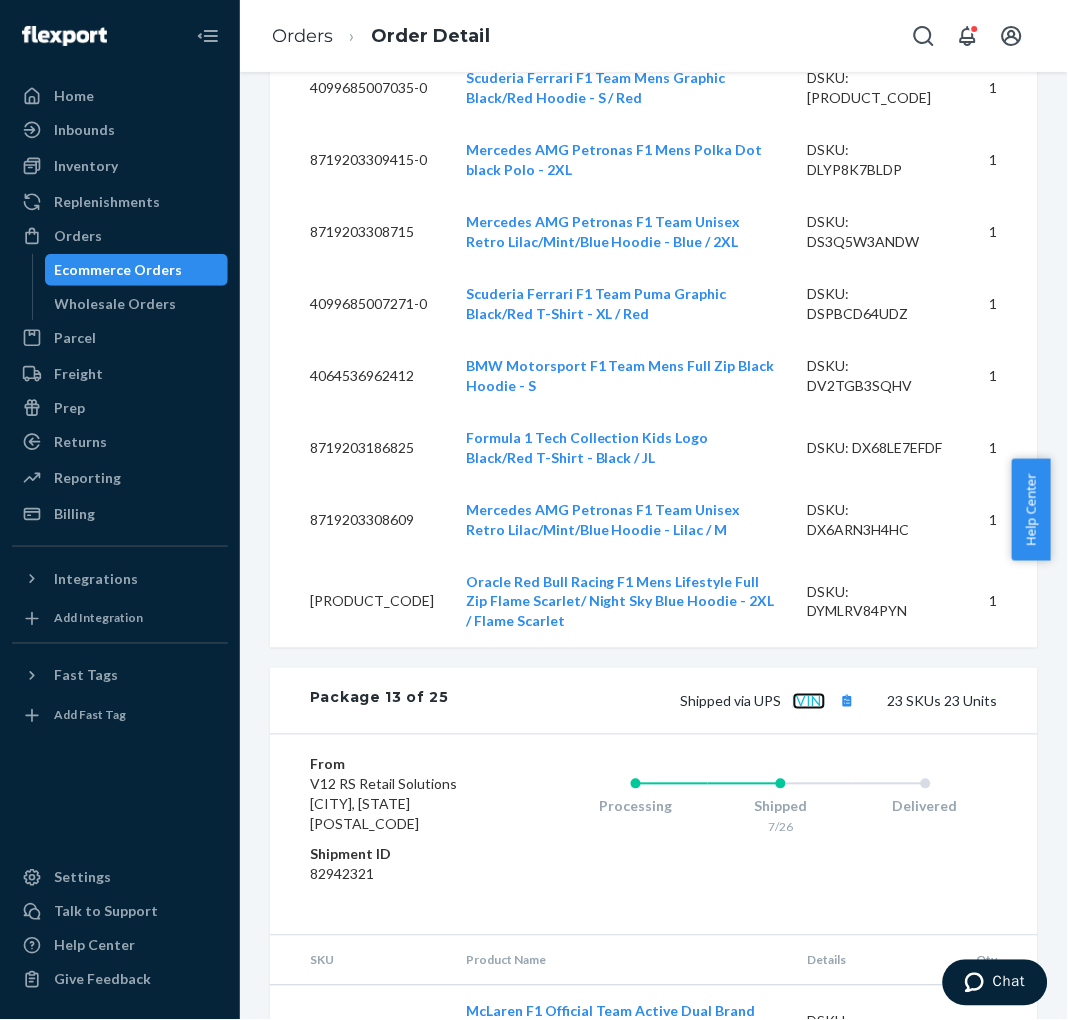 scroll, scrollTop: 34555, scrollLeft: 0, axis: vertical 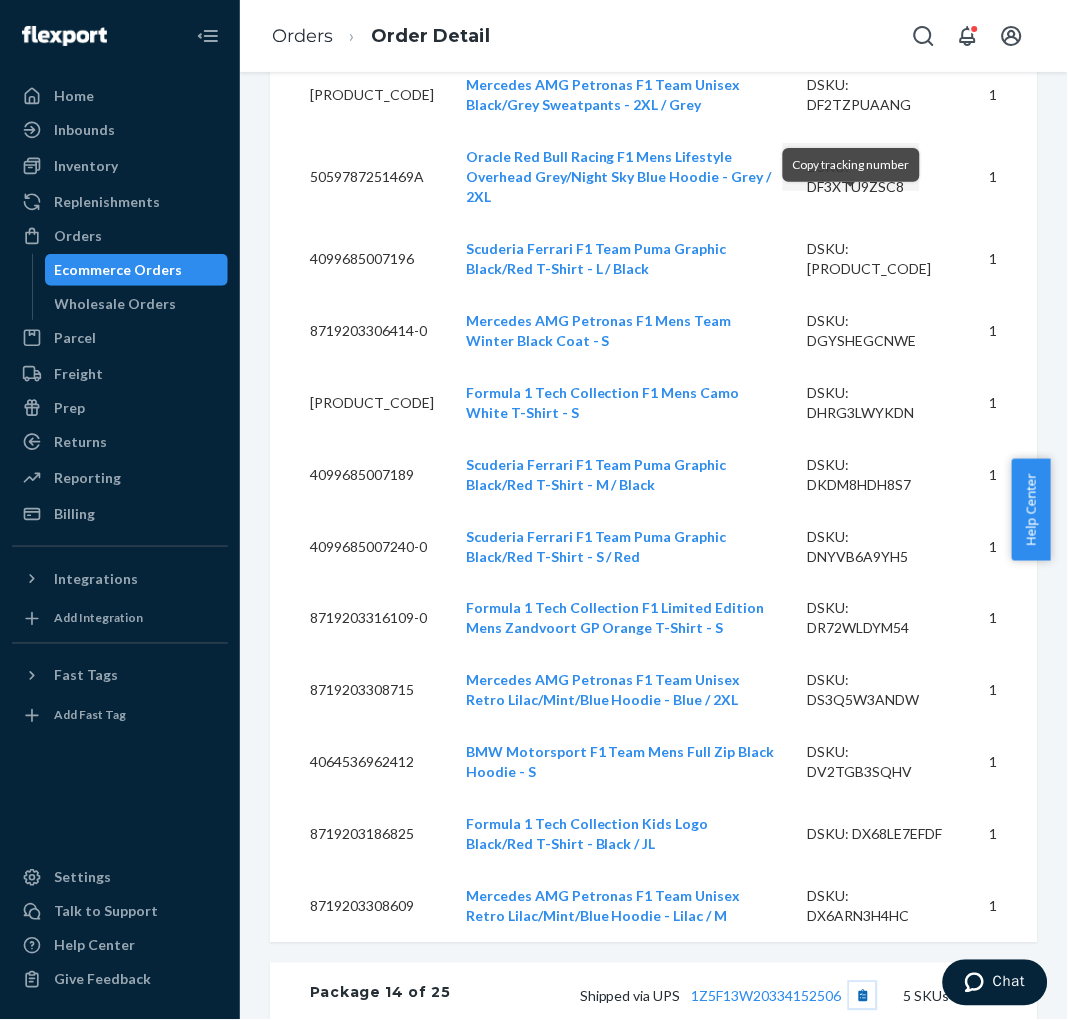 click at bounding box center [863, 996] 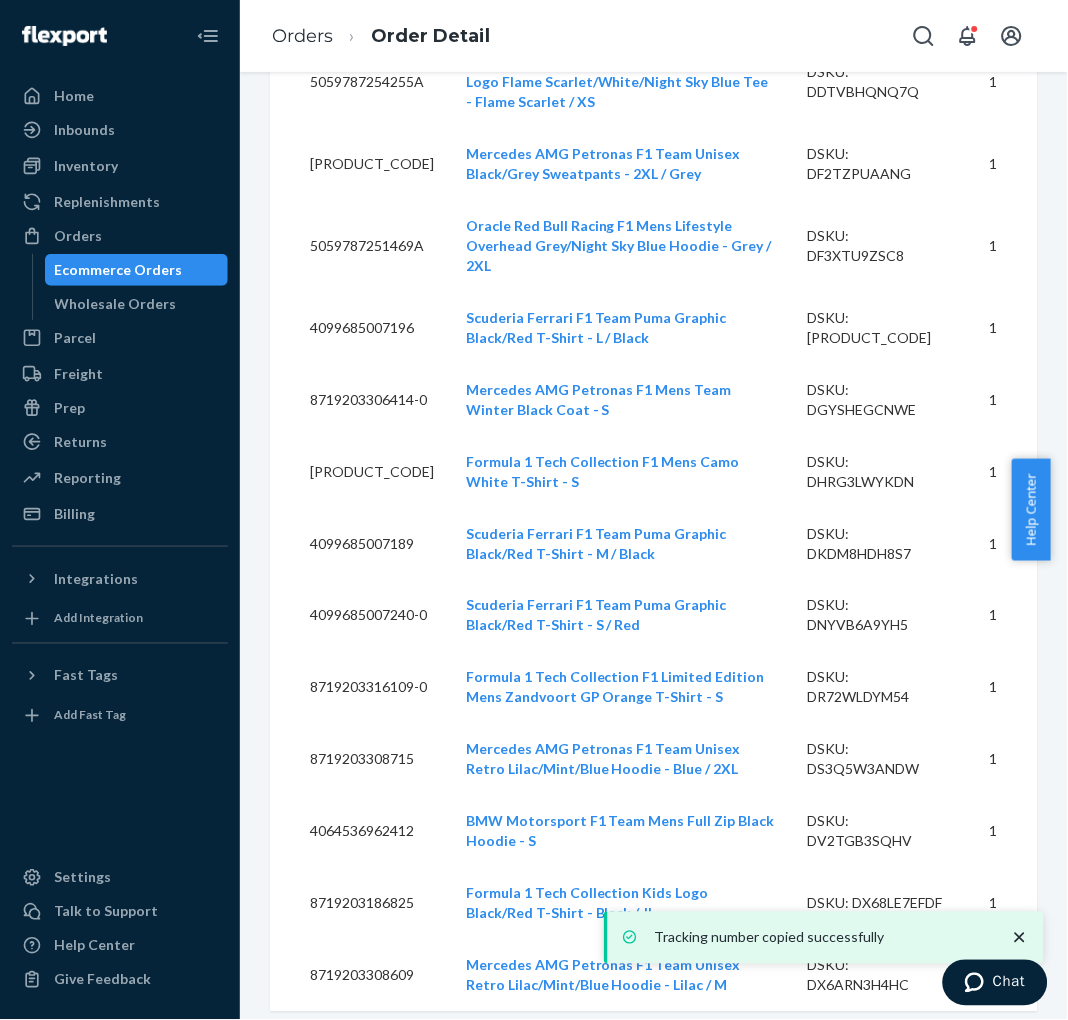scroll, scrollTop: 36666, scrollLeft: 0, axis: vertical 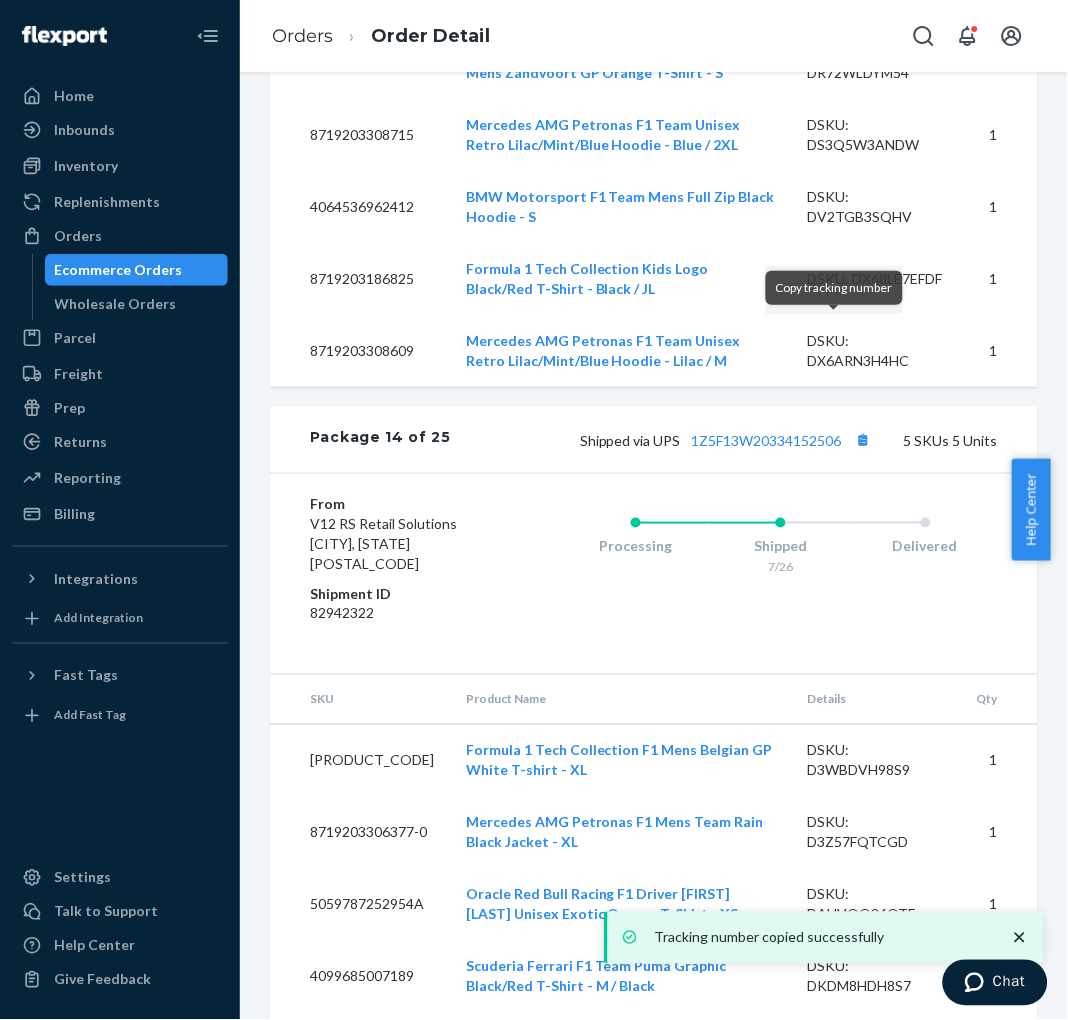 click at bounding box center [847, 1138] 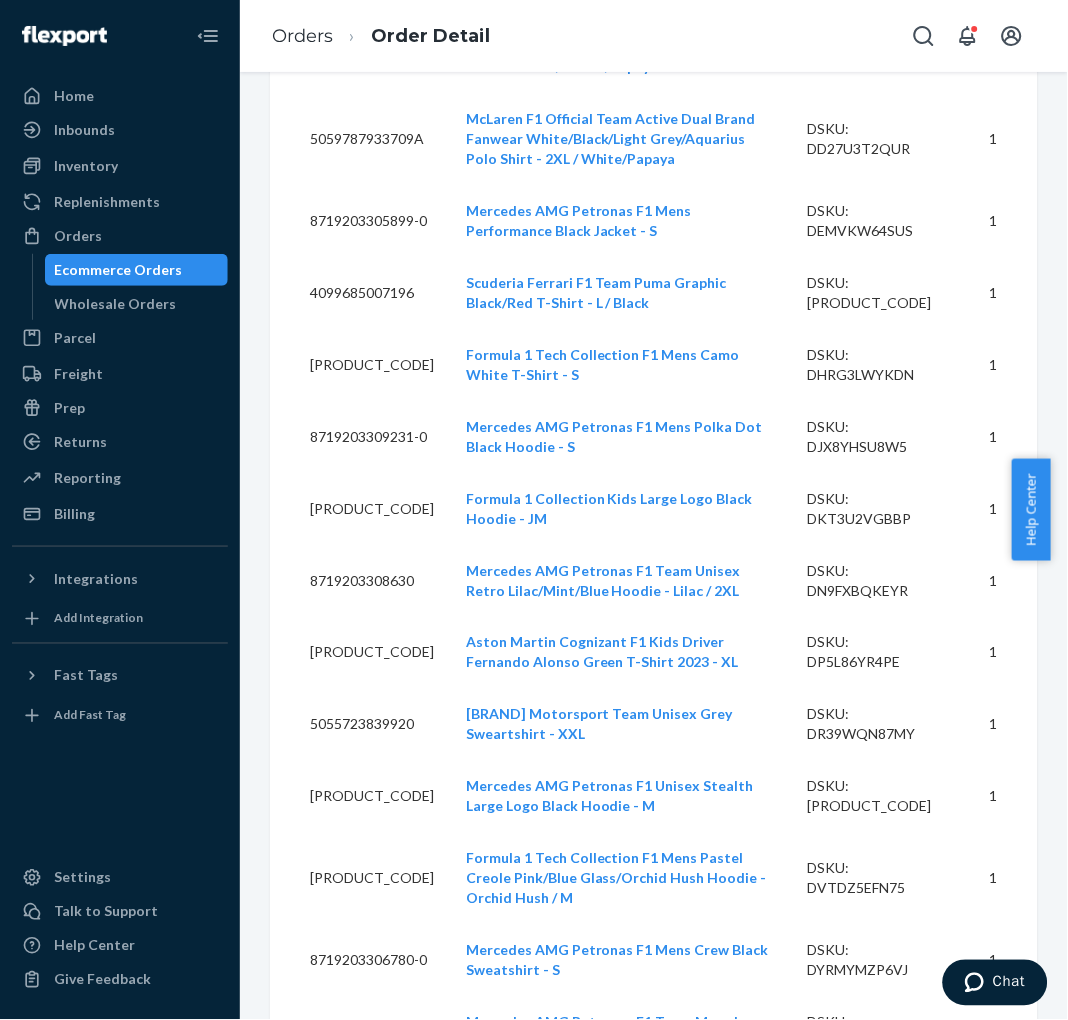 scroll, scrollTop: 39000, scrollLeft: 0, axis: vertical 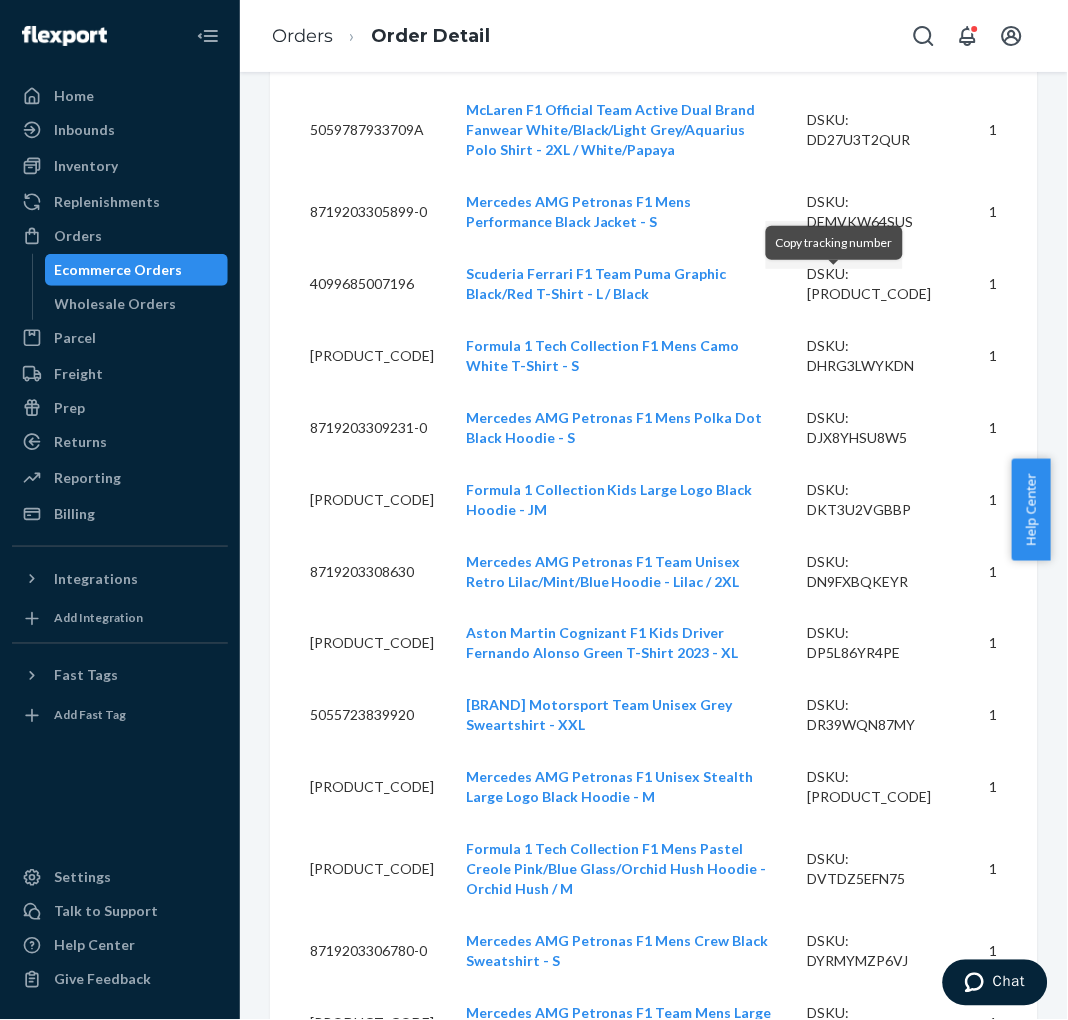 click at bounding box center [847, 1113] 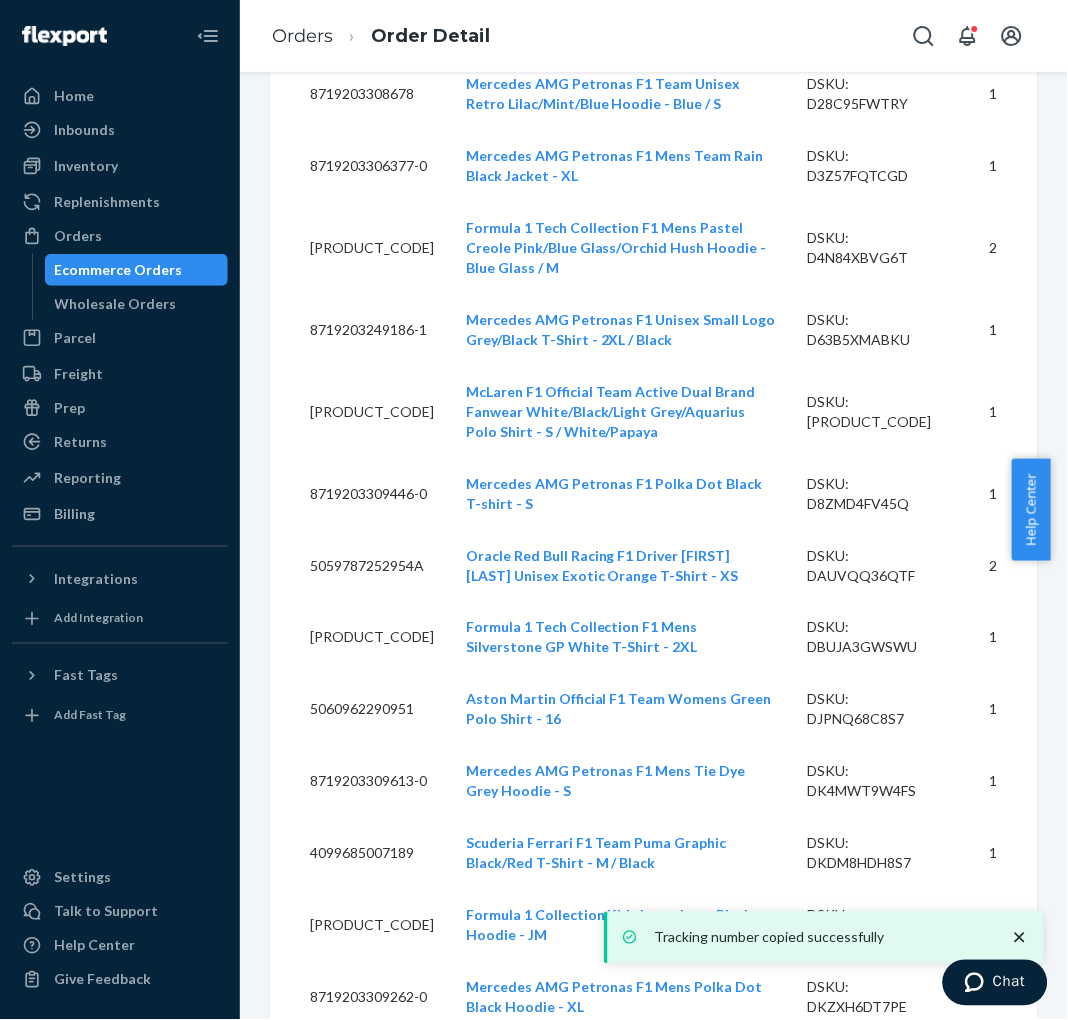 scroll, scrollTop: 40333, scrollLeft: 0, axis: vertical 